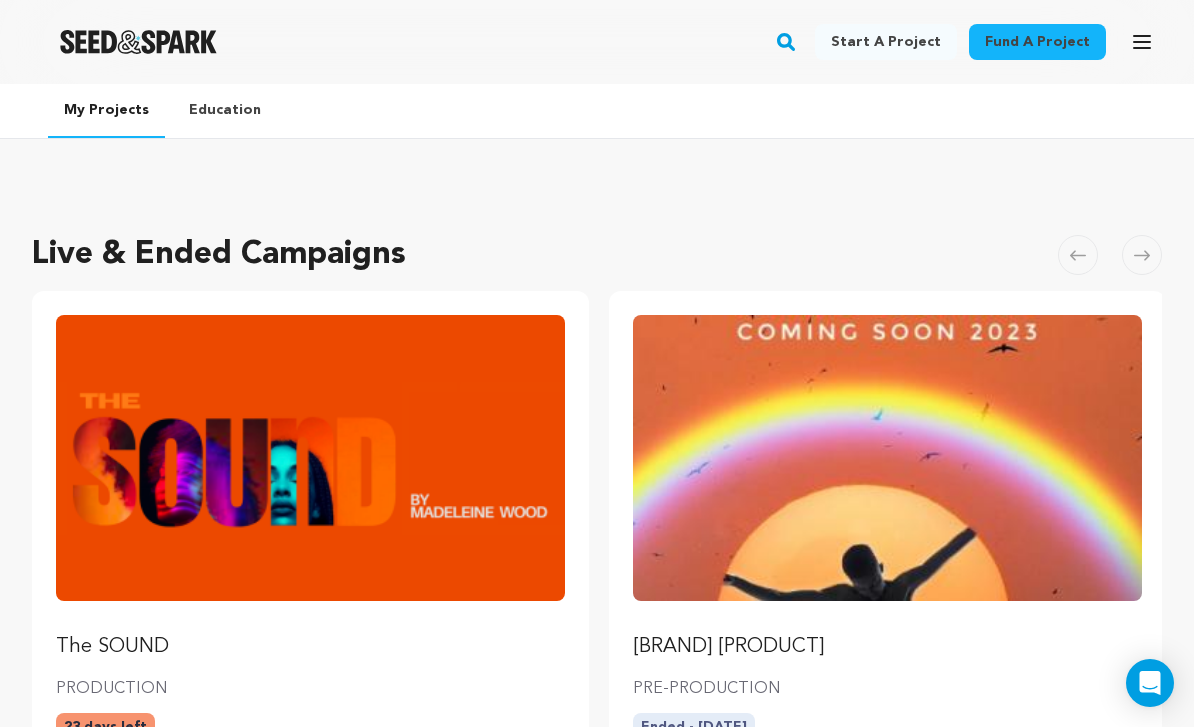 scroll, scrollTop: 266, scrollLeft: 0, axis: vertical 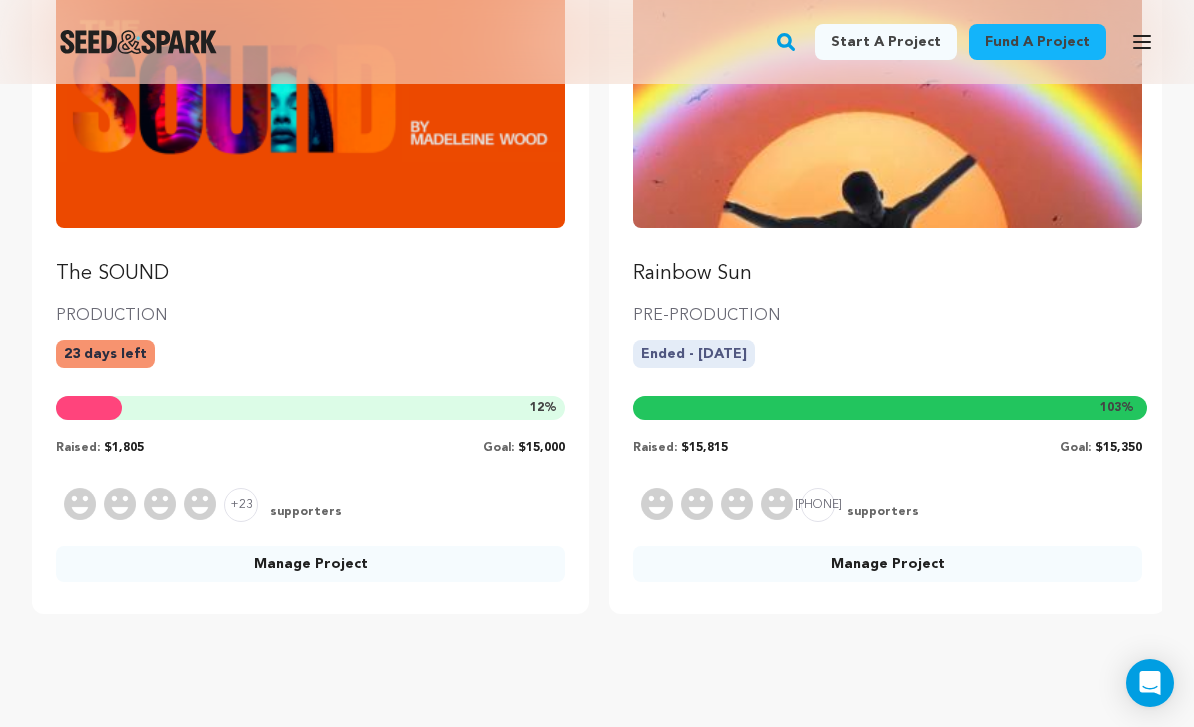 click at bounding box center [310, 85] 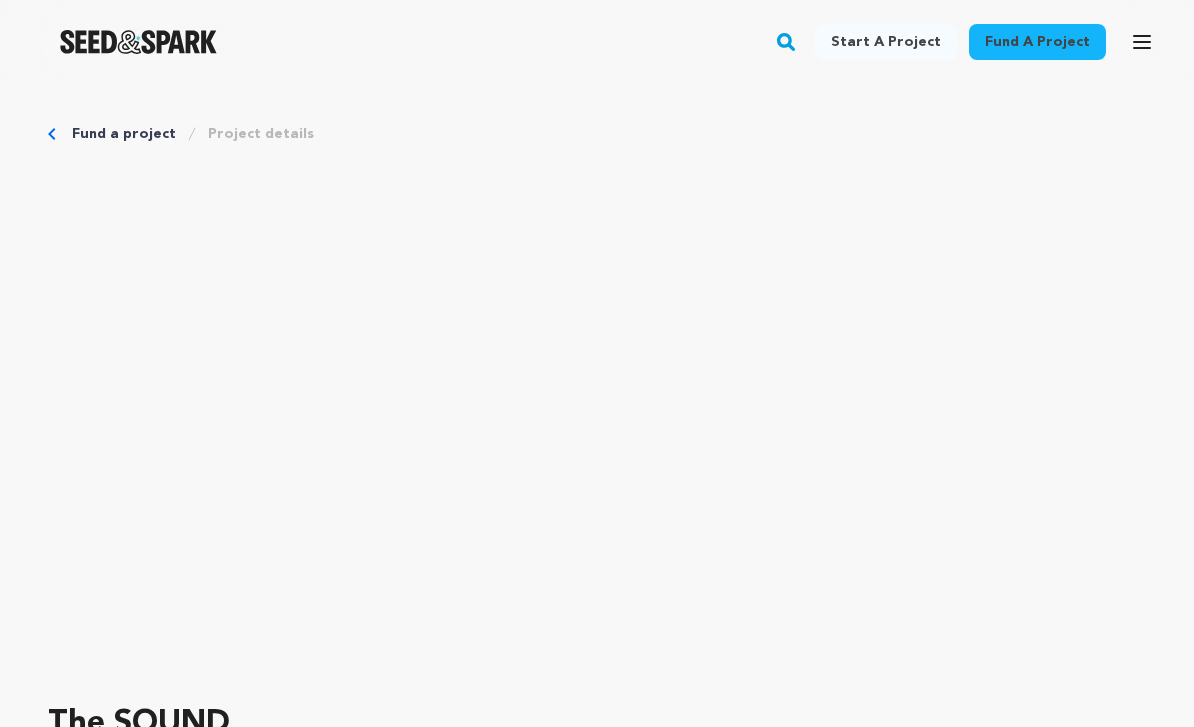 scroll, scrollTop: 0, scrollLeft: 0, axis: both 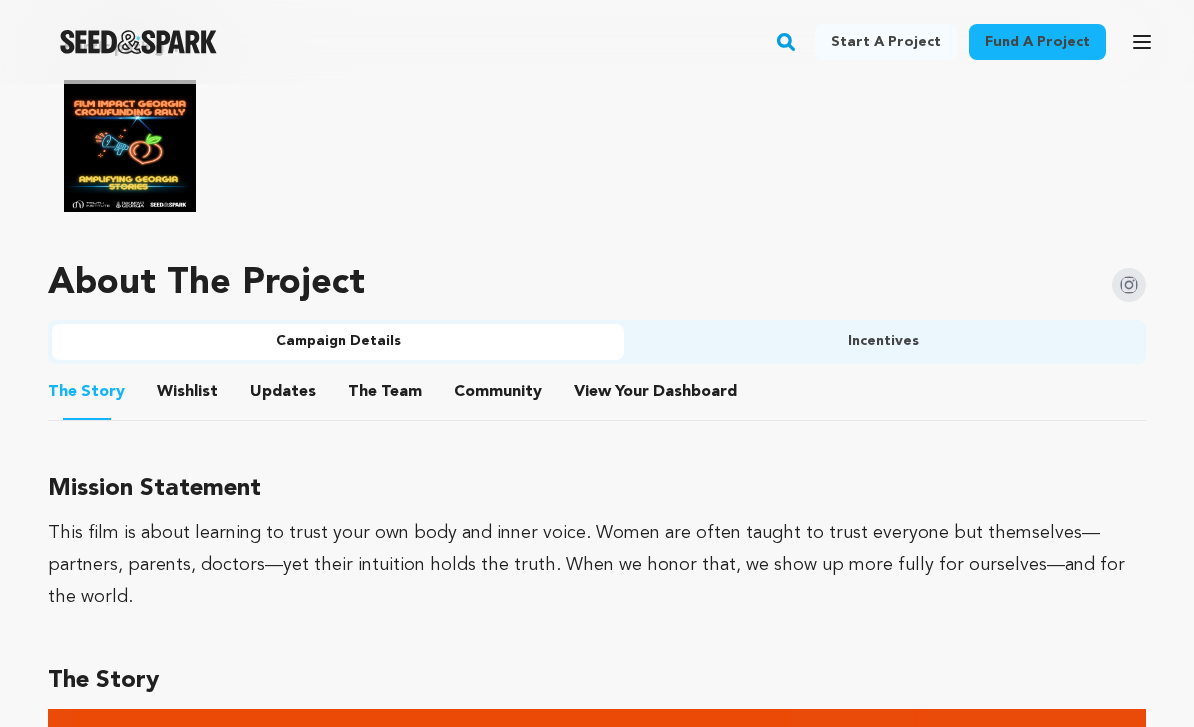 click on "Community" at bounding box center [498, 397] 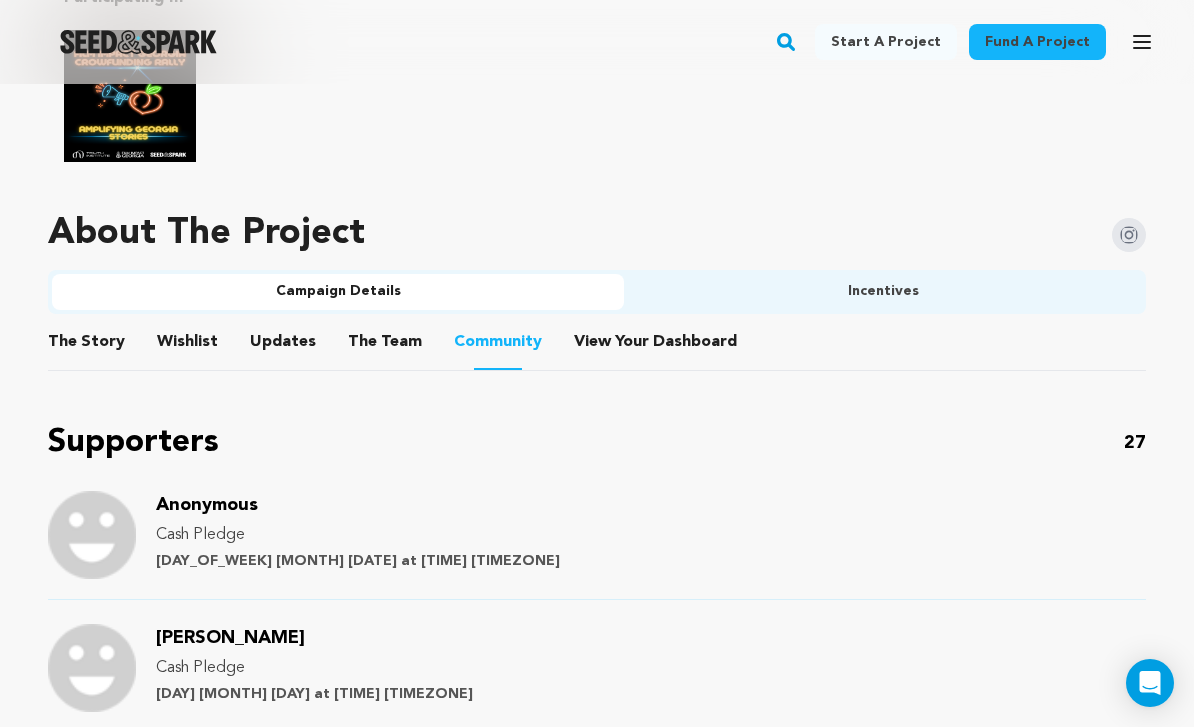 scroll, scrollTop: 1328, scrollLeft: 0, axis: vertical 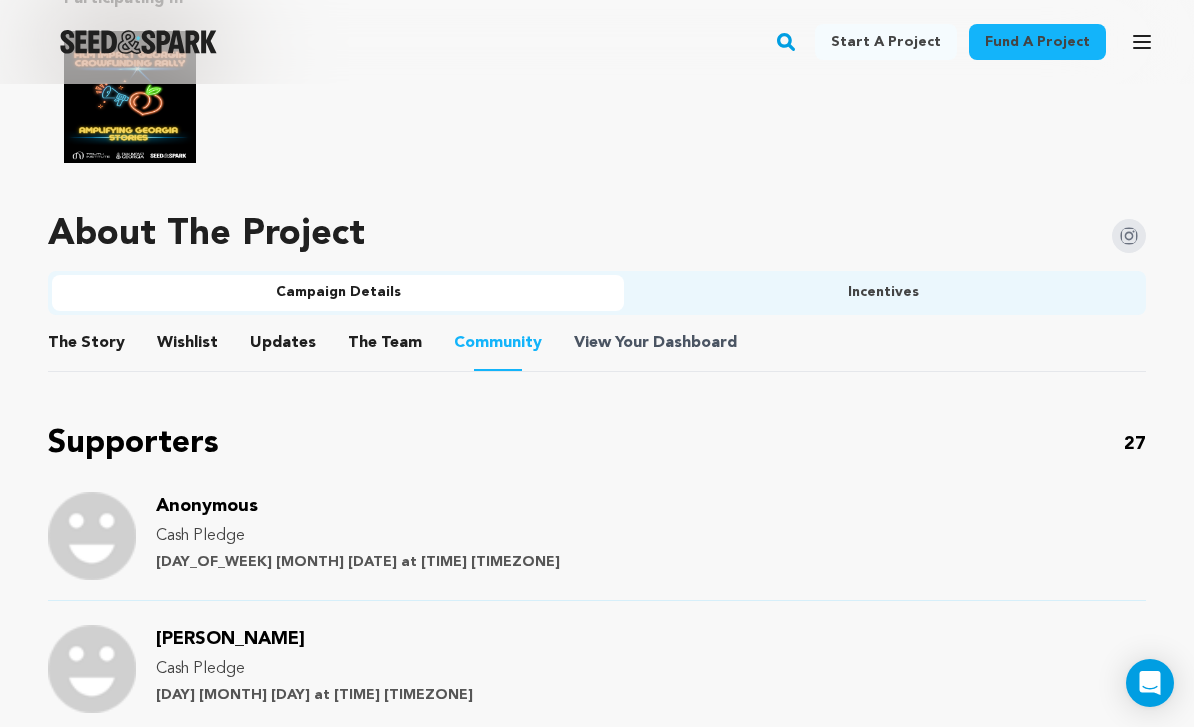 click on "Dashboard" at bounding box center [695, 343] 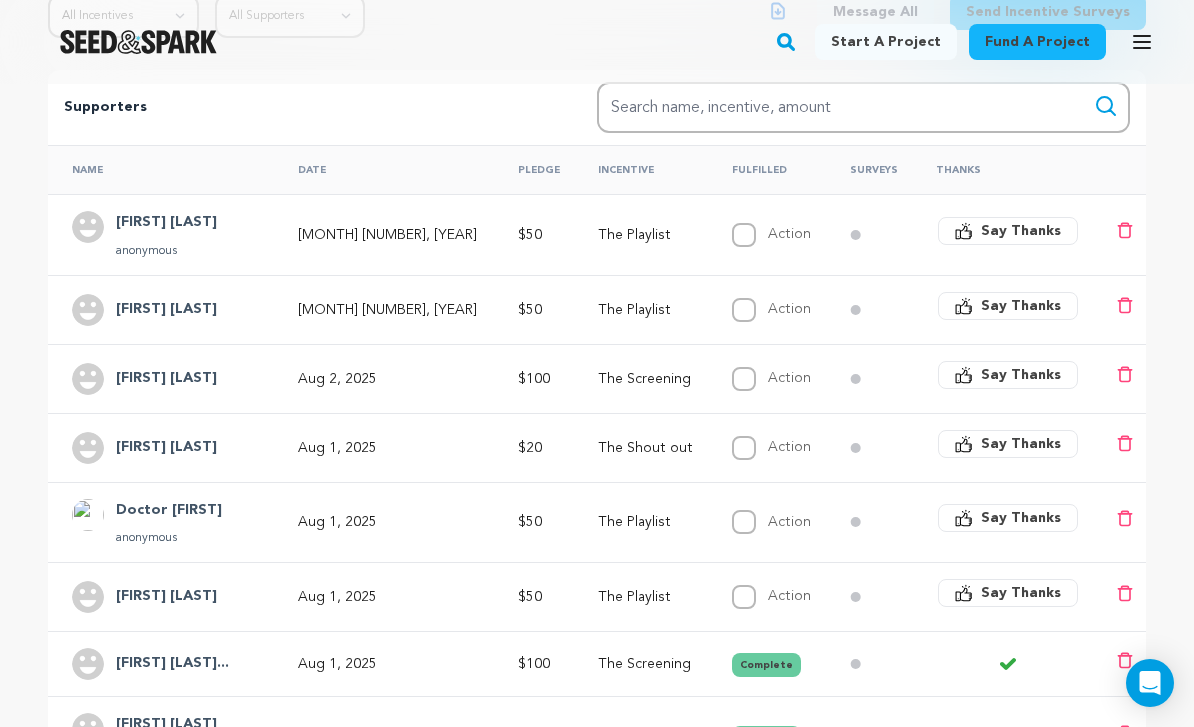 scroll, scrollTop: 378, scrollLeft: 0, axis: vertical 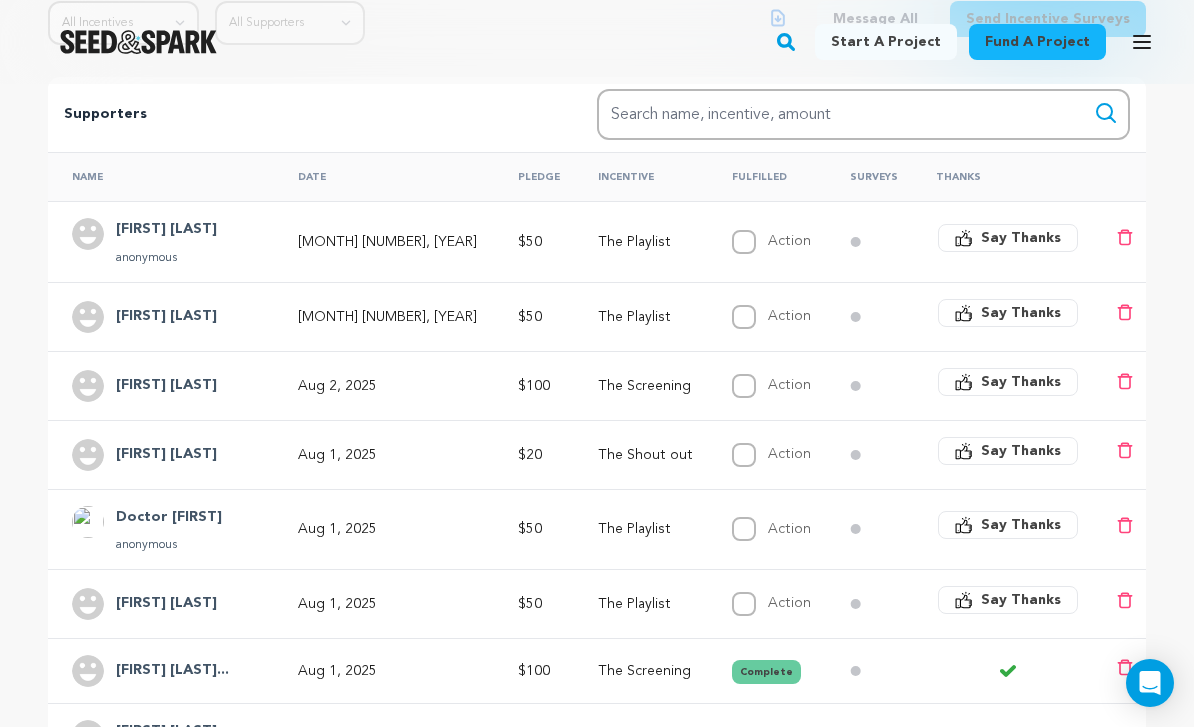 click on "Say Thanks" at bounding box center [1021, 525] 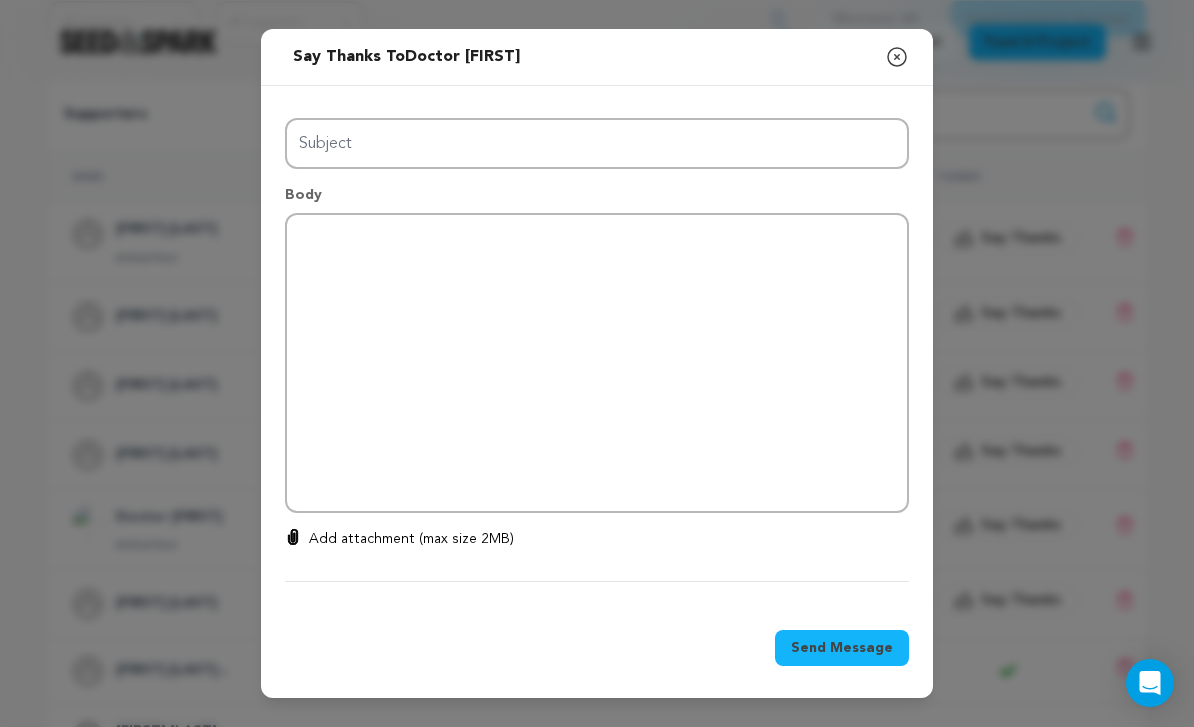 type on "Thanks for your support!" 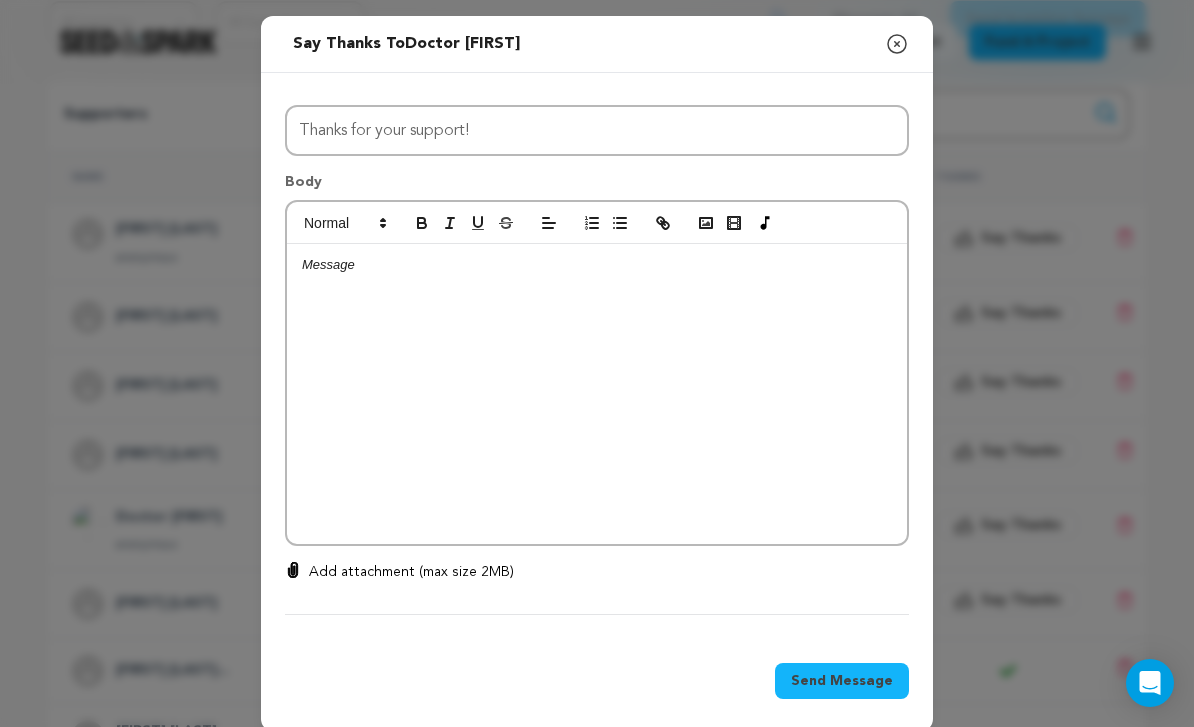 click at bounding box center [597, 394] 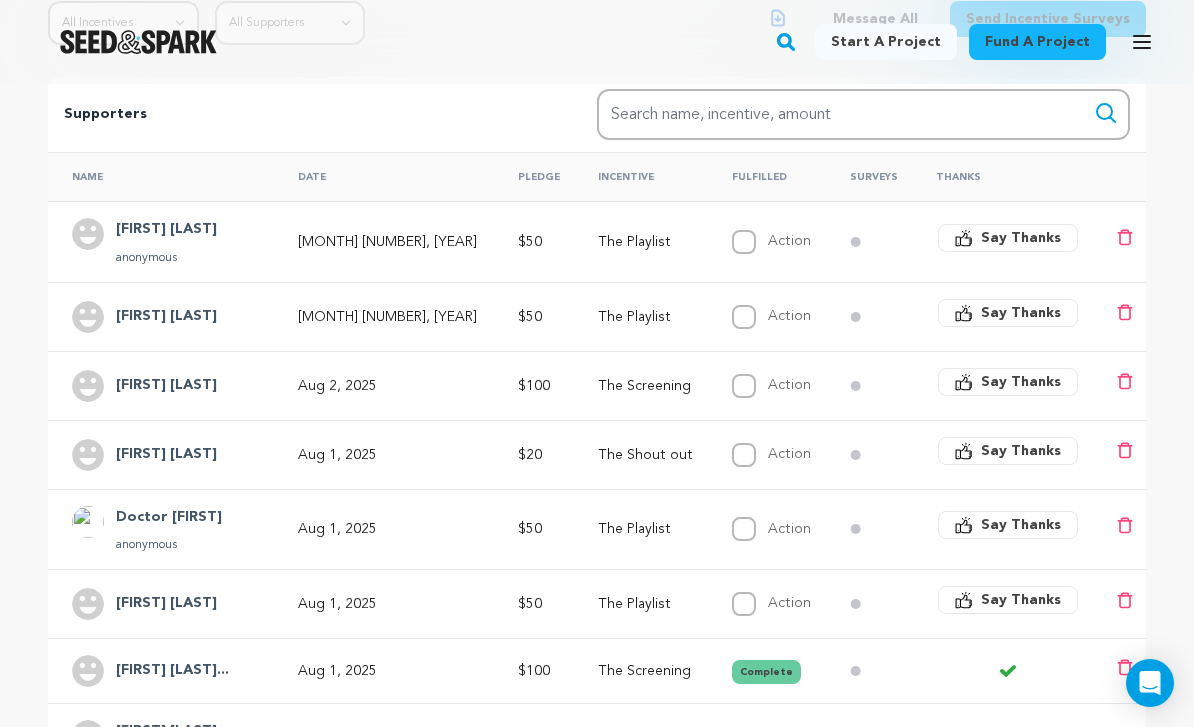 click on "Say Thanks" at bounding box center (1021, 525) 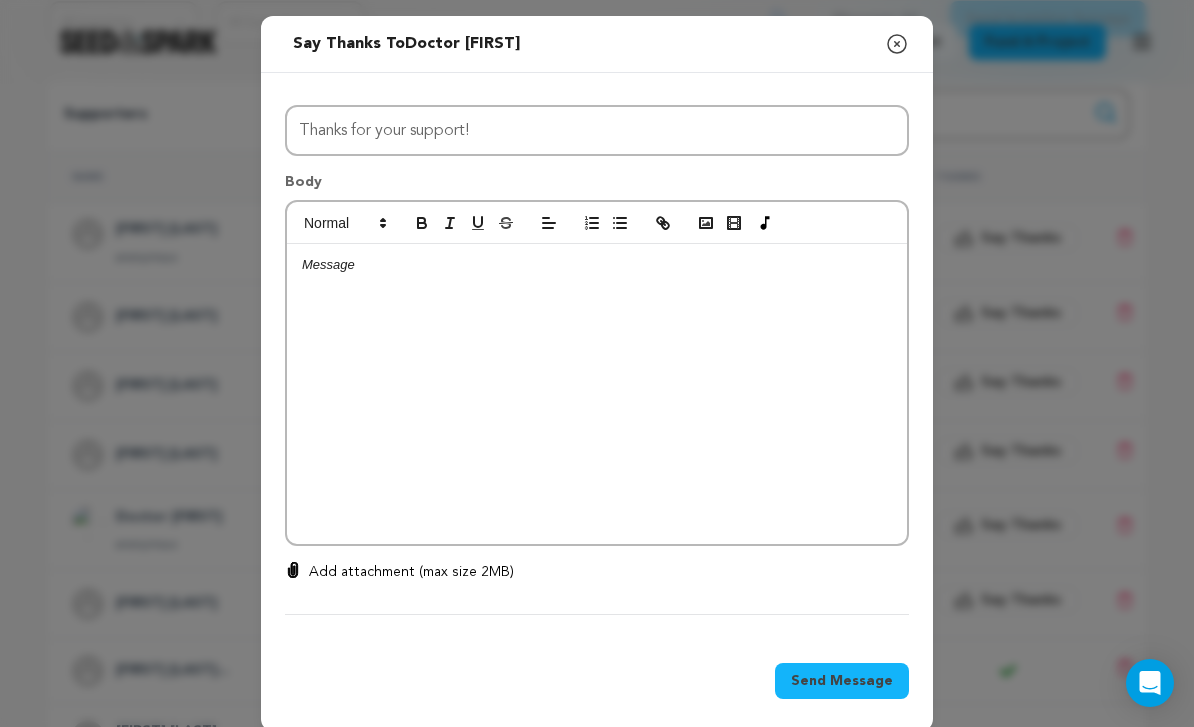 click at bounding box center (597, 394) 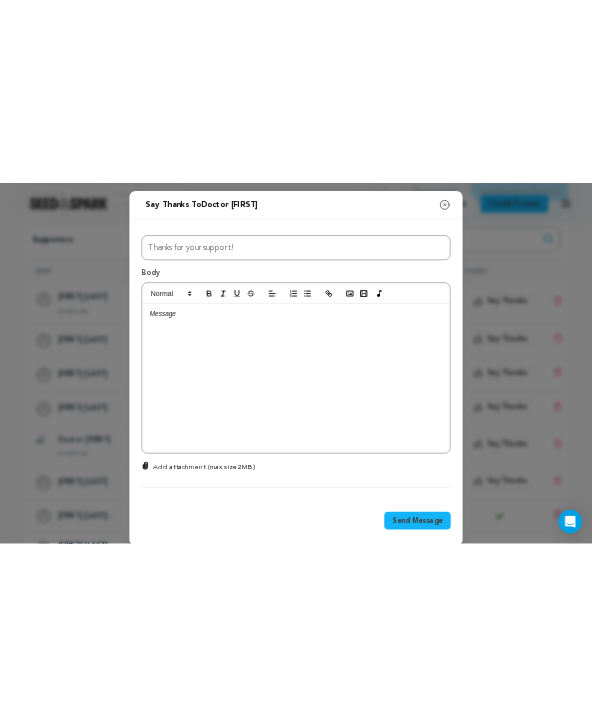 scroll, scrollTop: 309, scrollLeft: 0, axis: vertical 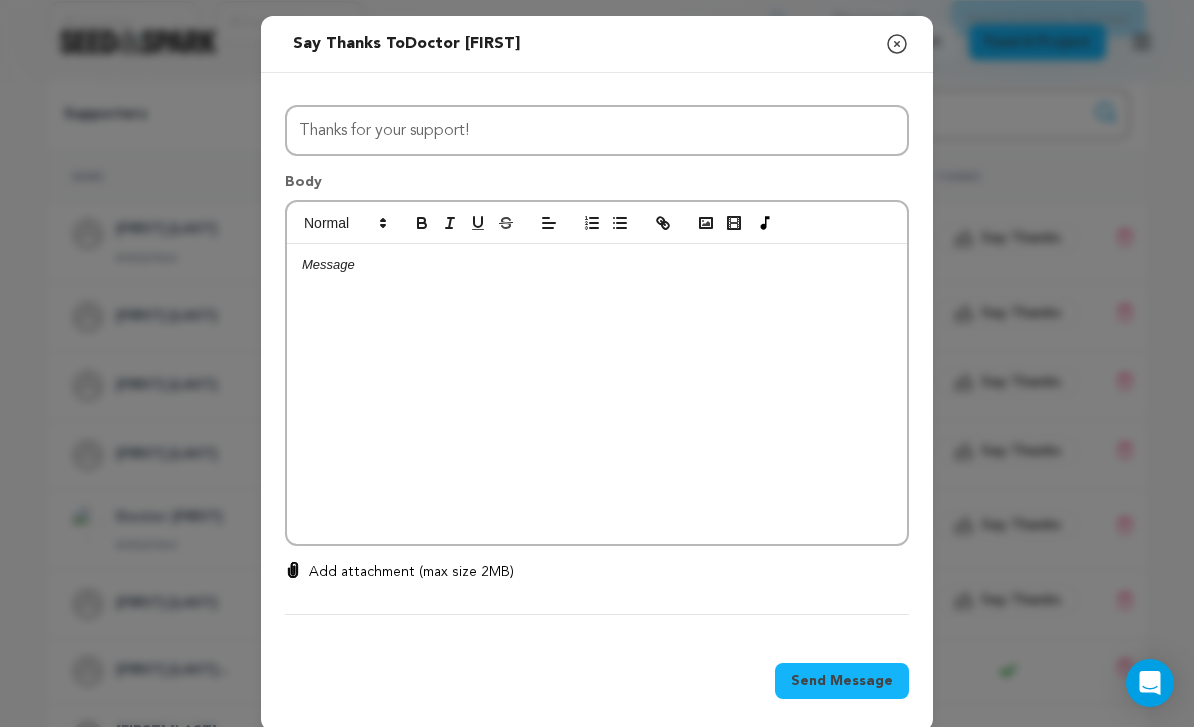 click at bounding box center (597, 394) 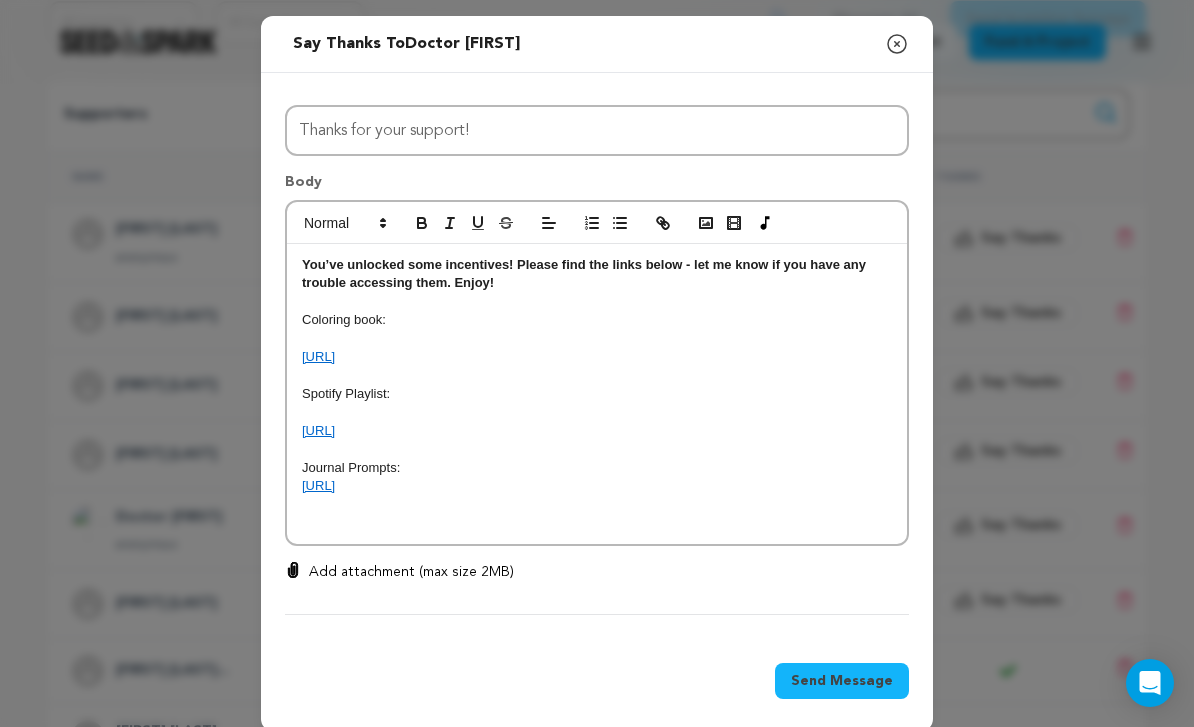 scroll, scrollTop: 19, scrollLeft: 0, axis: vertical 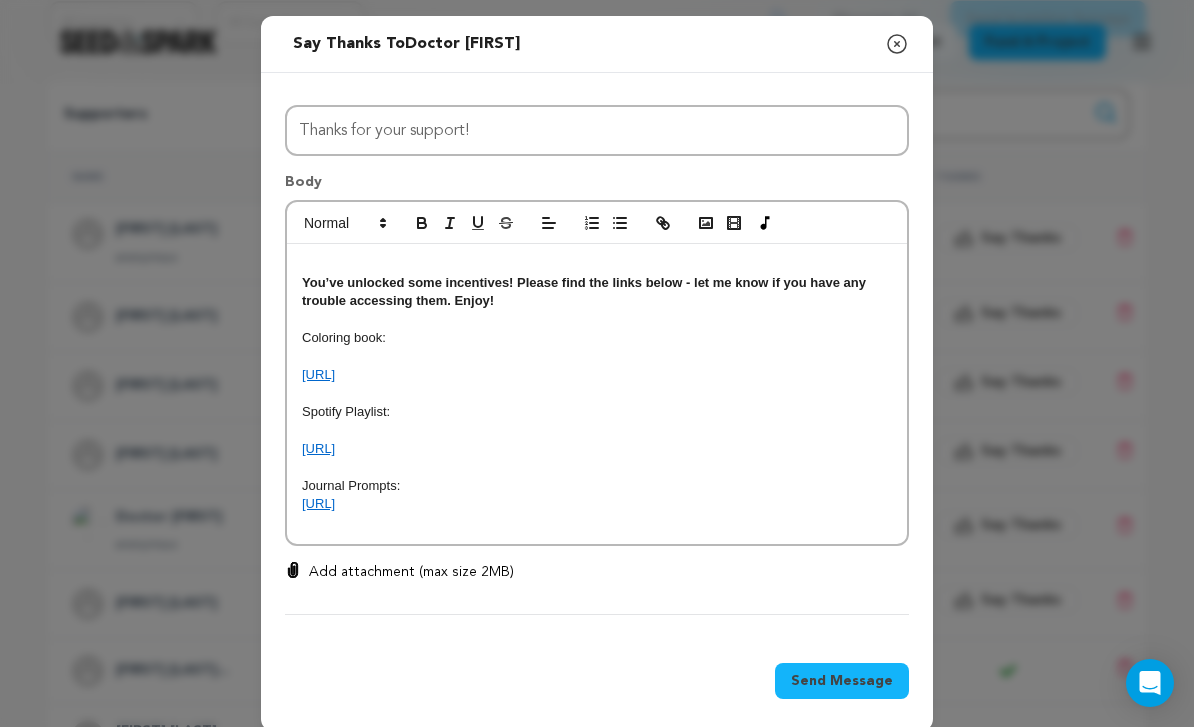 type 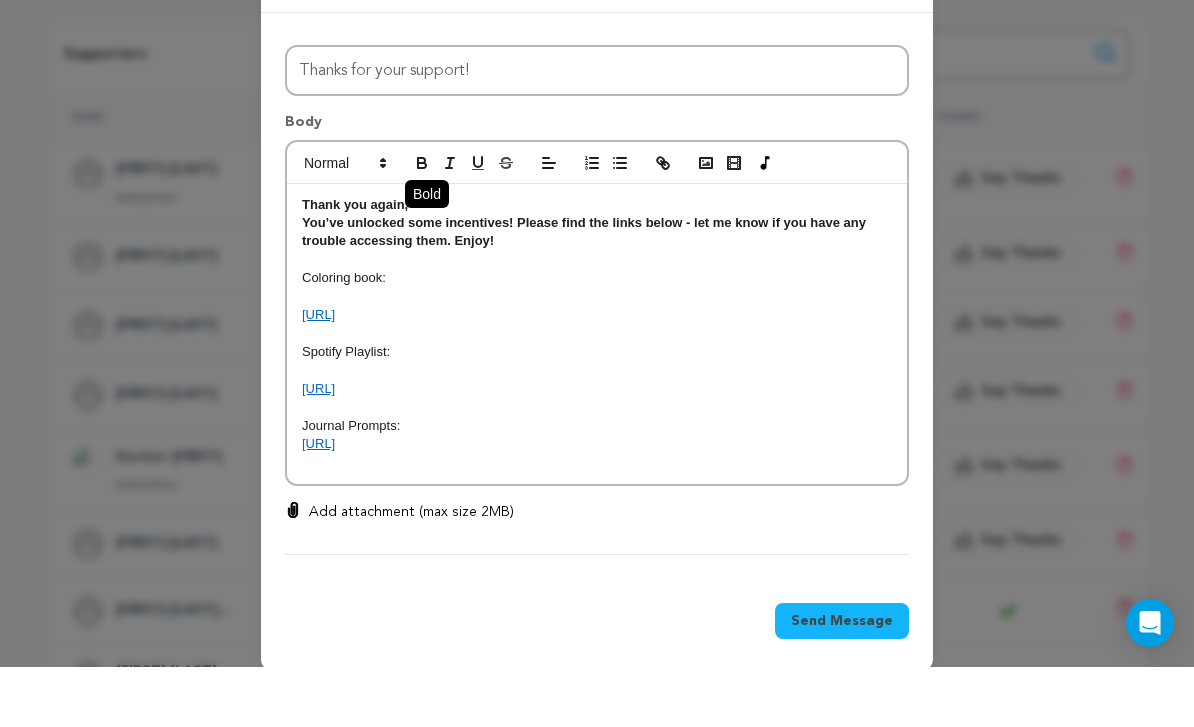 scroll, scrollTop: 415, scrollLeft: 0, axis: vertical 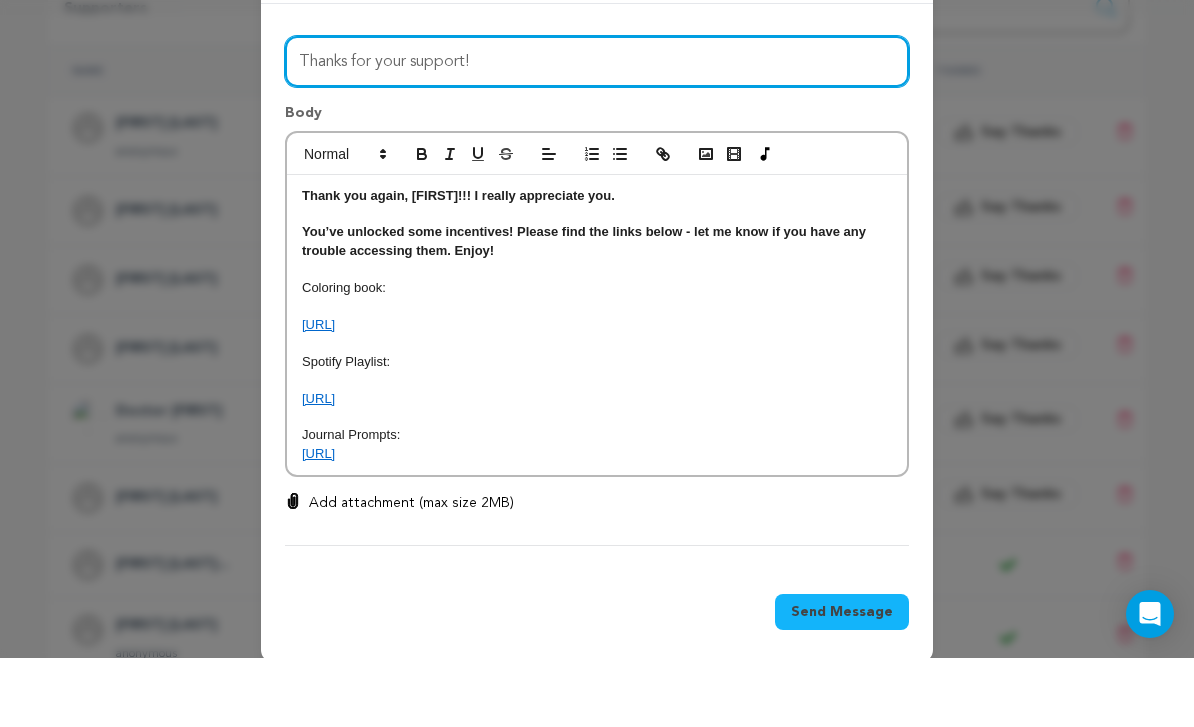 click on "Thanks for your support!" at bounding box center [597, 130] 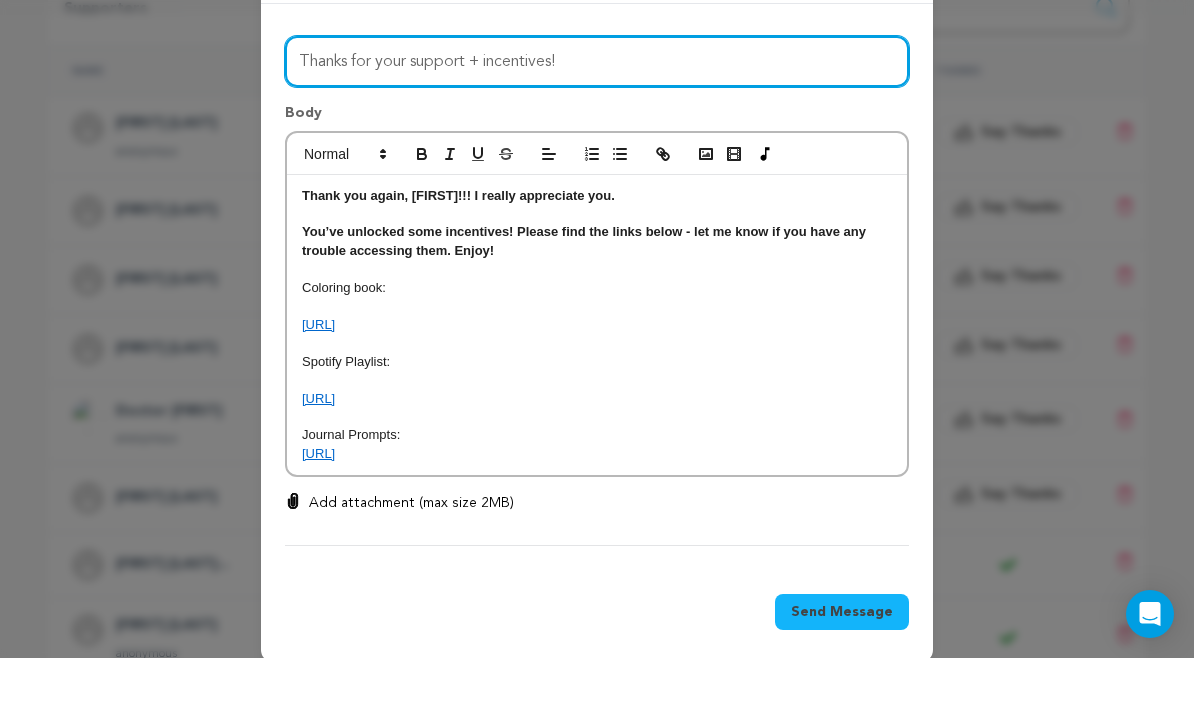 type on "Thanks for your support + incentives!" 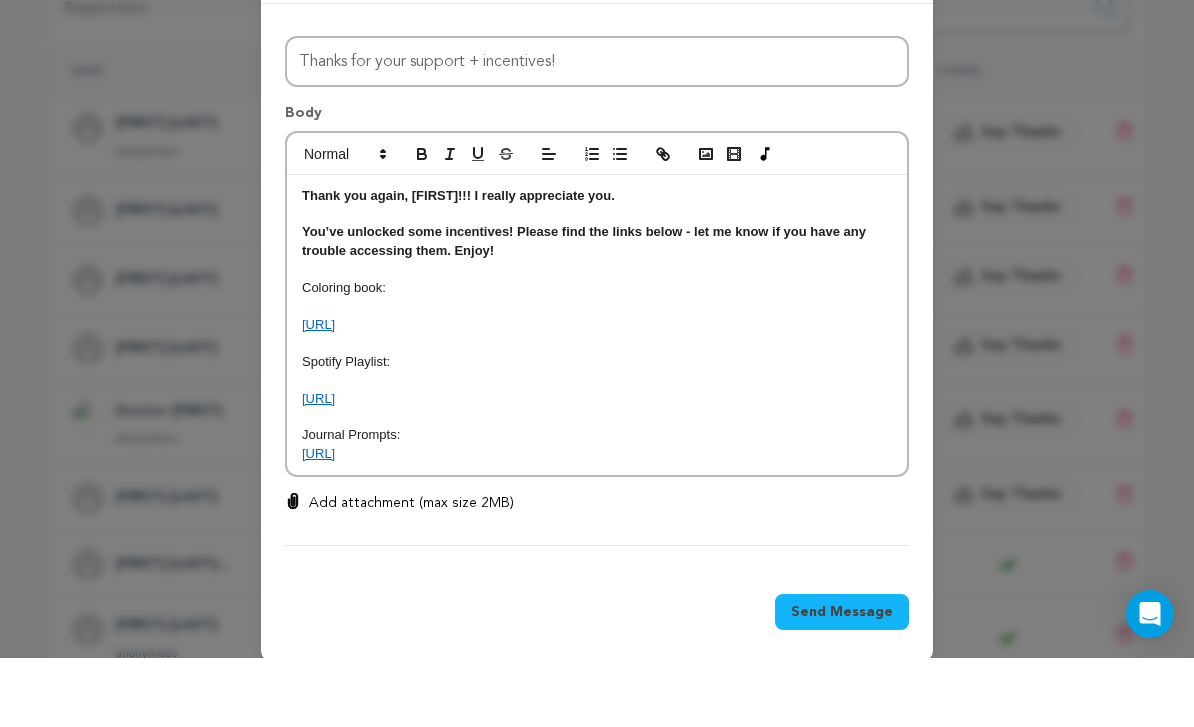 click on "Send Message" at bounding box center (842, 681) 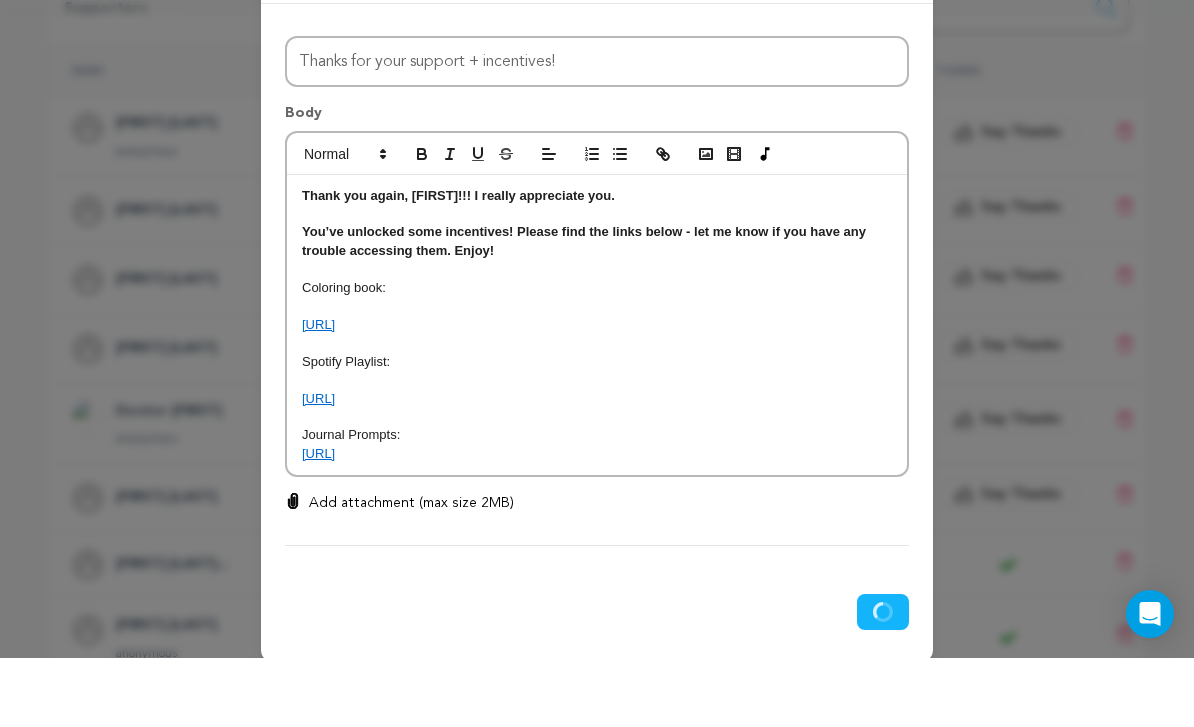 scroll, scrollTop: 484, scrollLeft: 0, axis: vertical 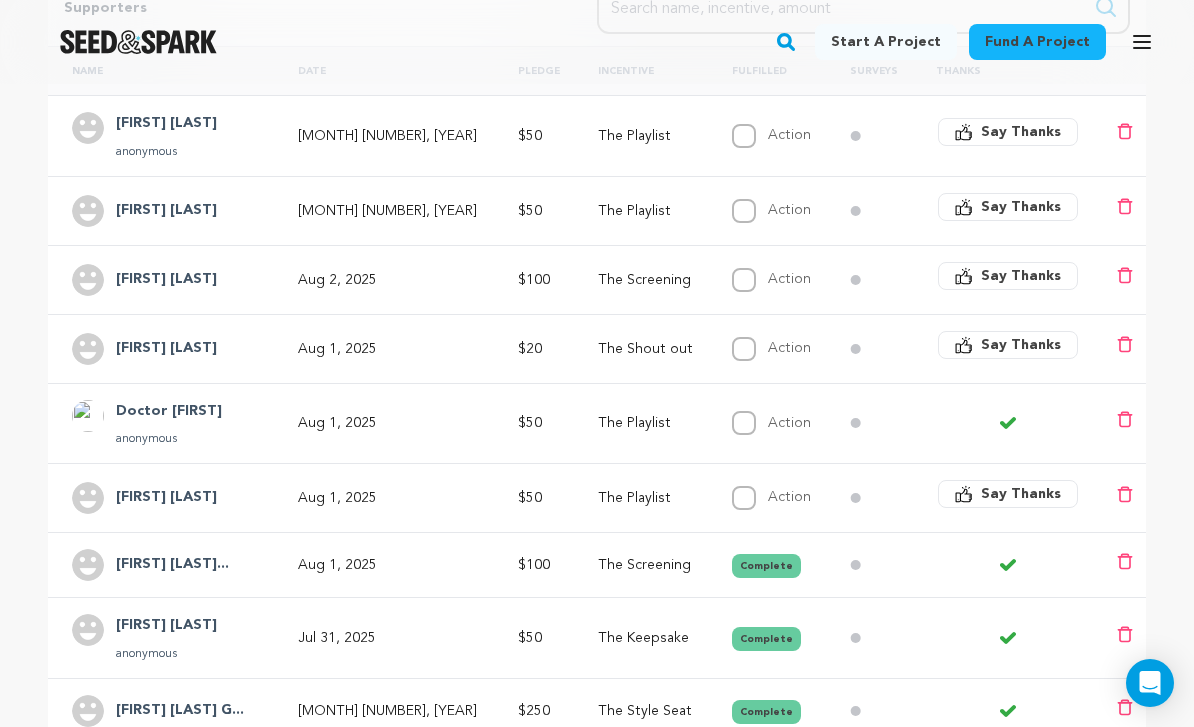 click on "Say Thanks" at bounding box center [1021, 132] 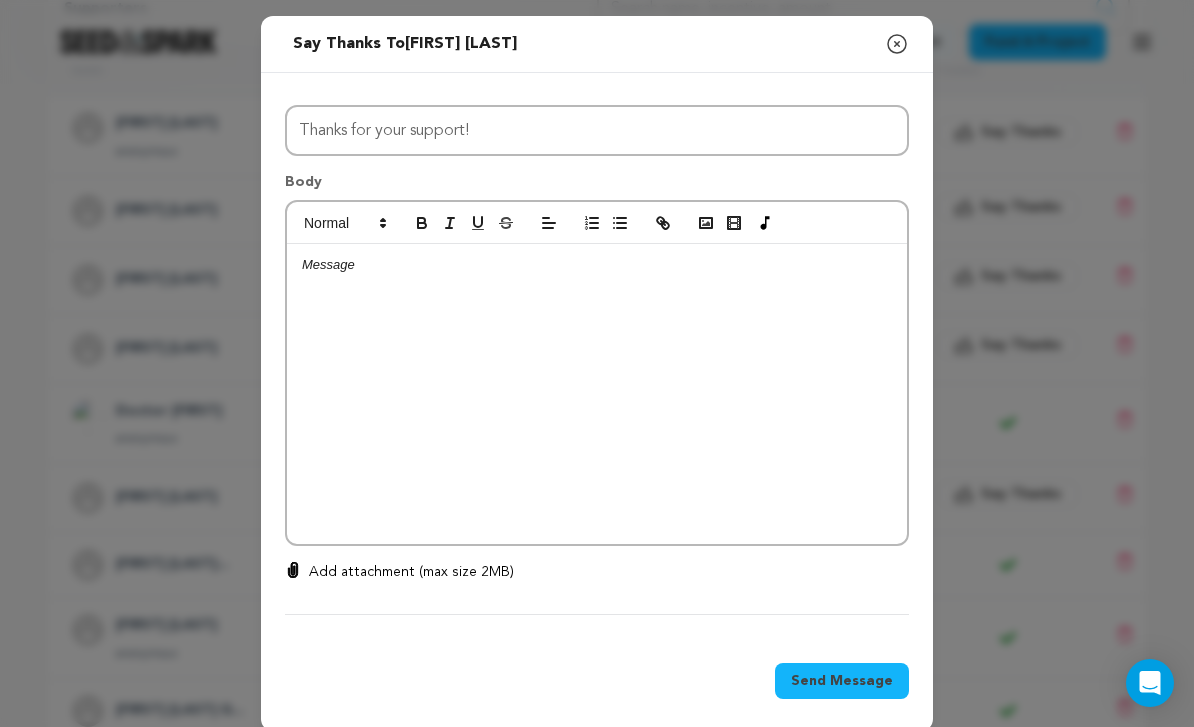 click at bounding box center [597, 394] 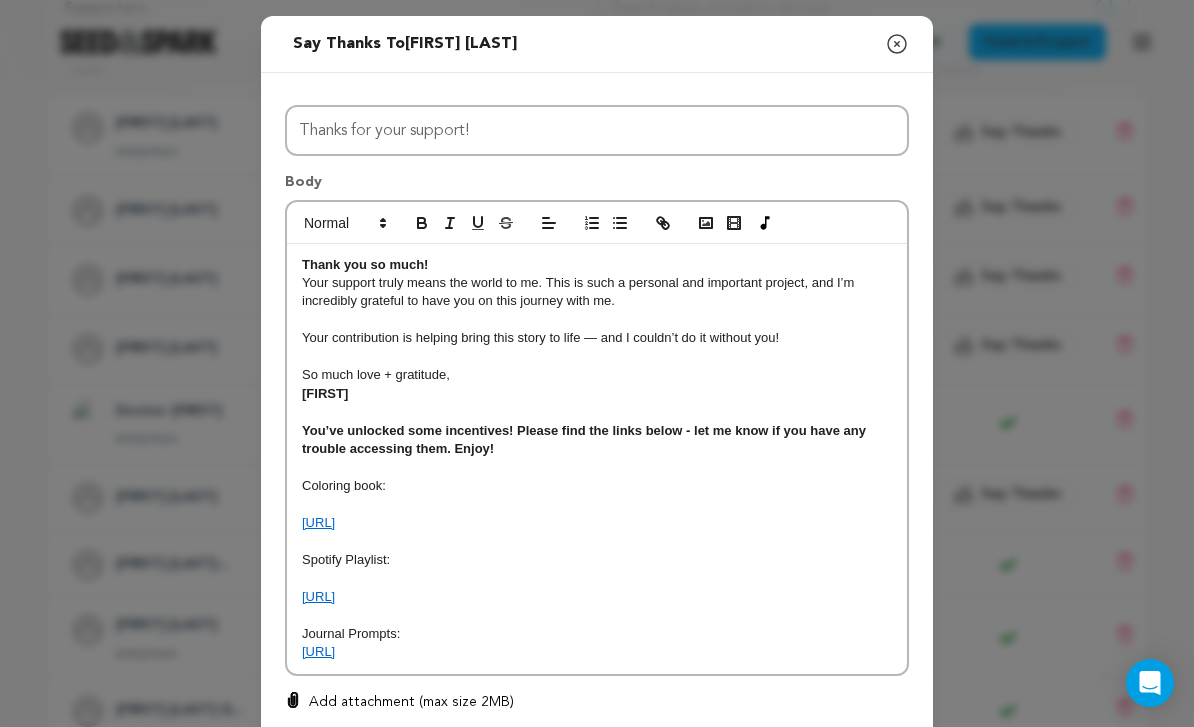 scroll, scrollTop: 19, scrollLeft: 0, axis: vertical 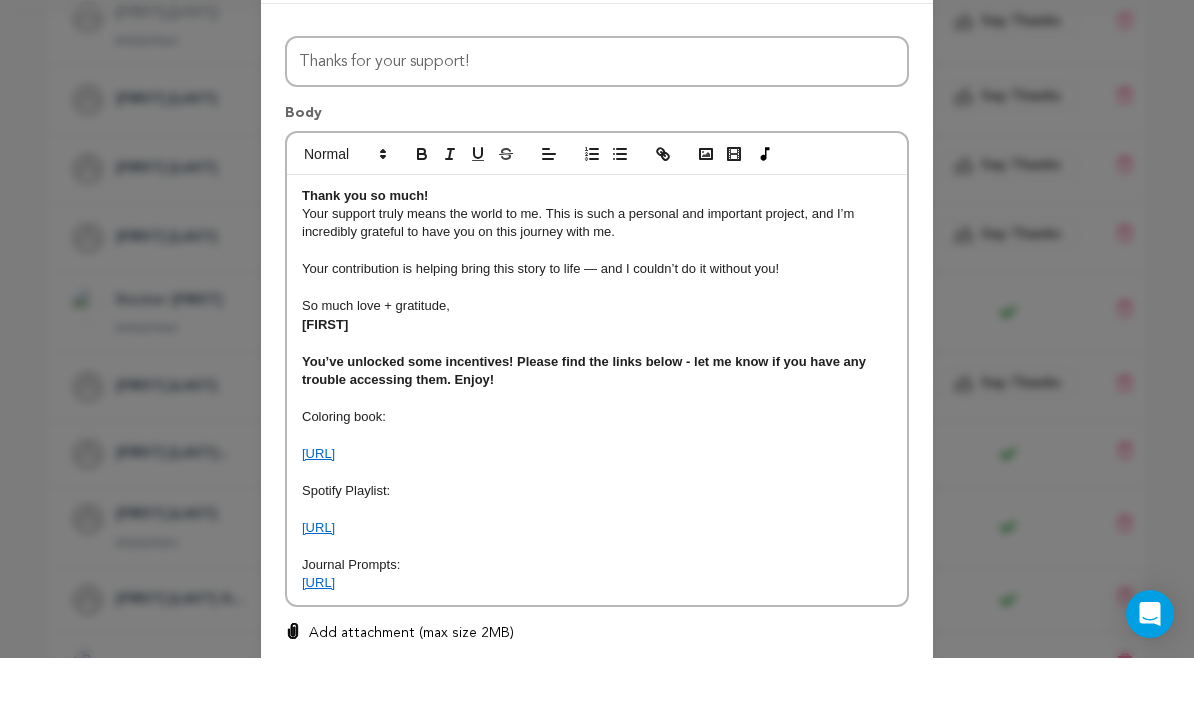 click on "Thank you so much!" at bounding box center (597, 265) 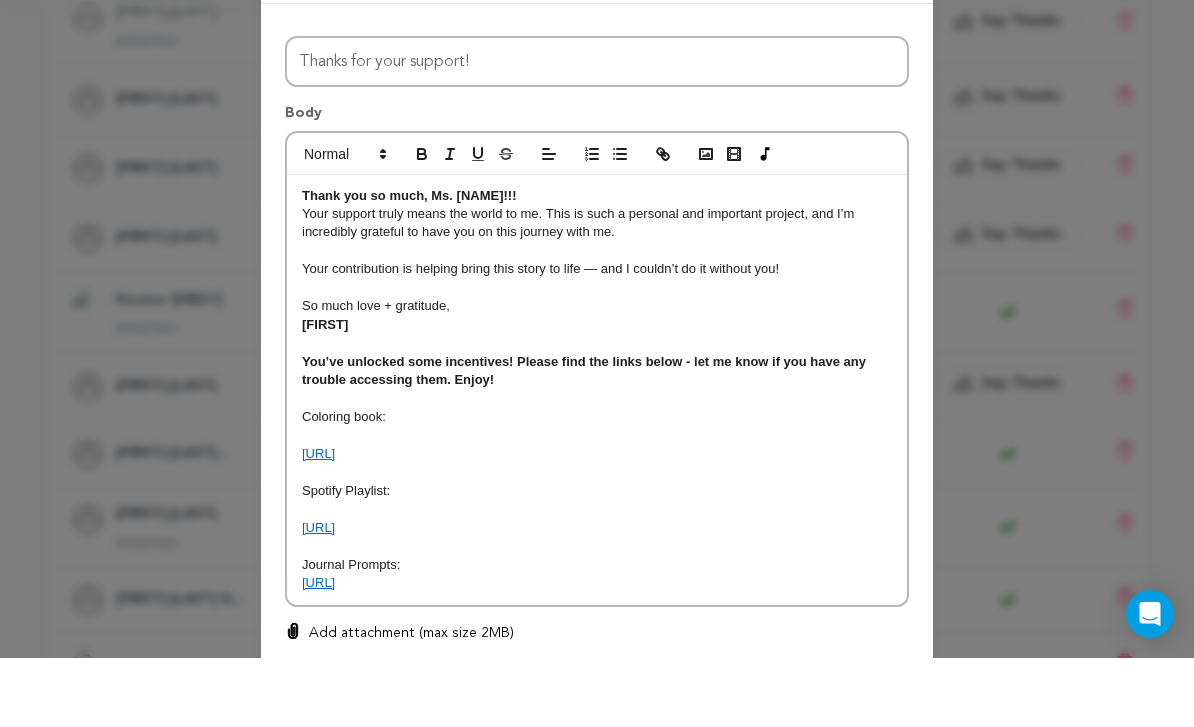 click on "You’ve unlocked some incentives! Please find the links below - let me know if you have any trouble accessing them. Enjoy!" at bounding box center [586, 439] 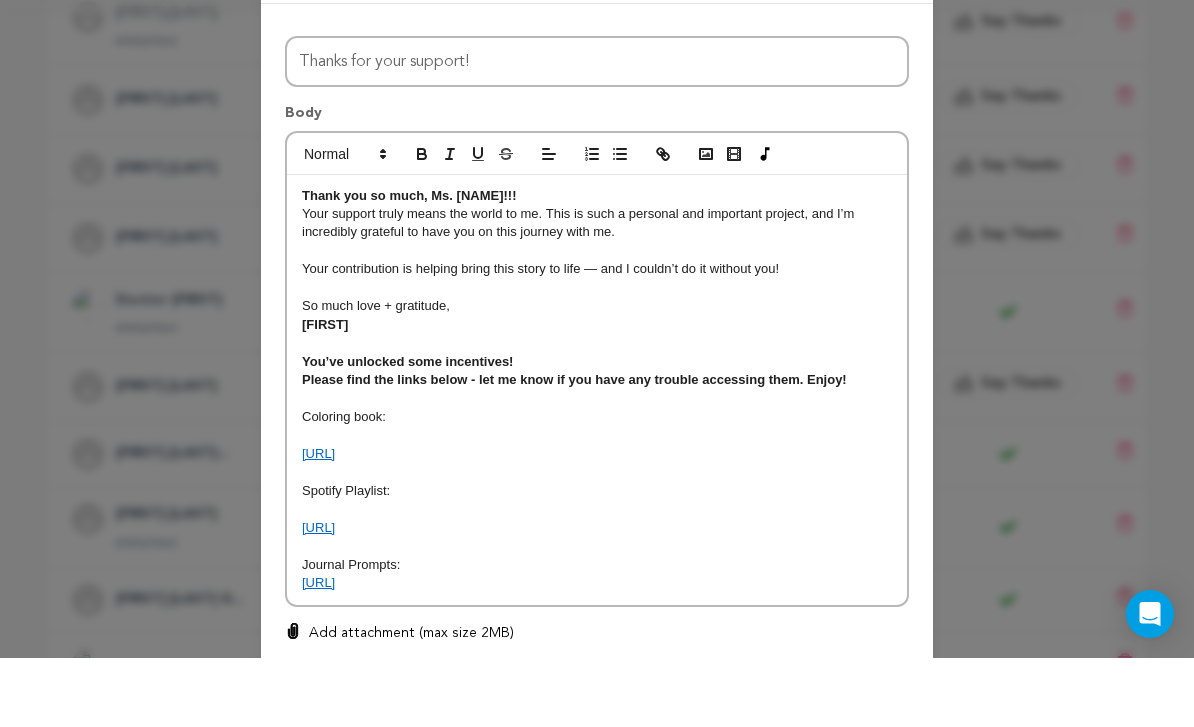 click on "[FIRST]" at bounding box center (597, 394) 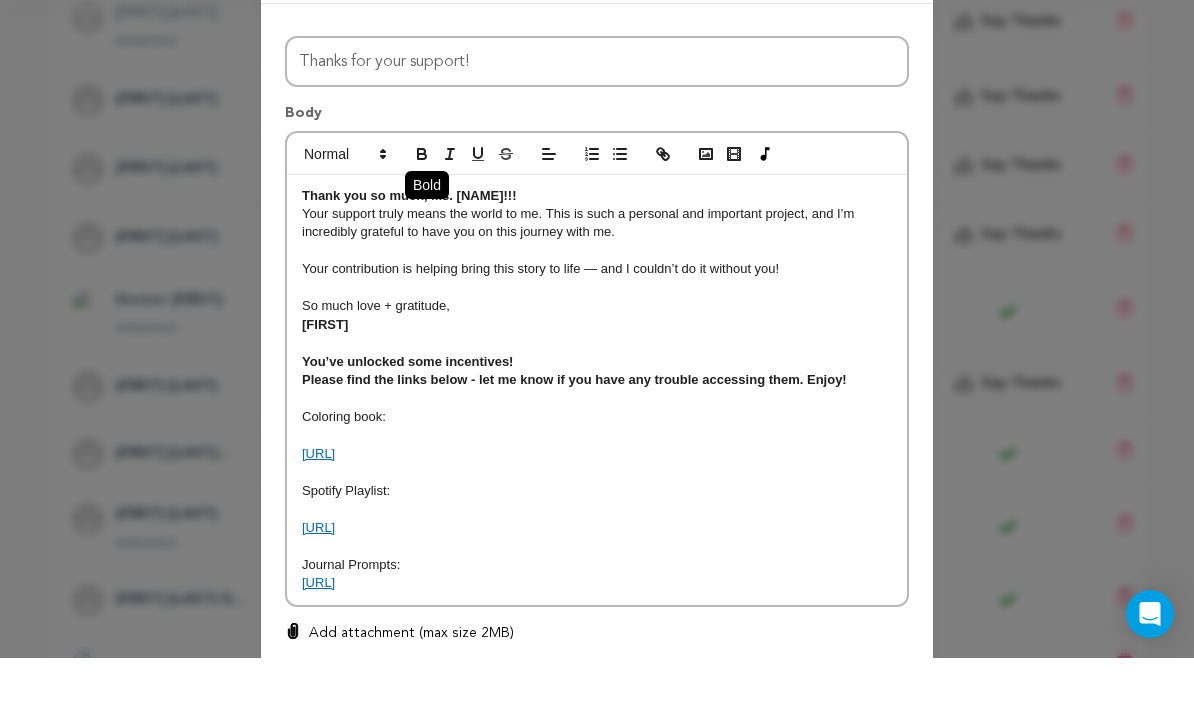 click 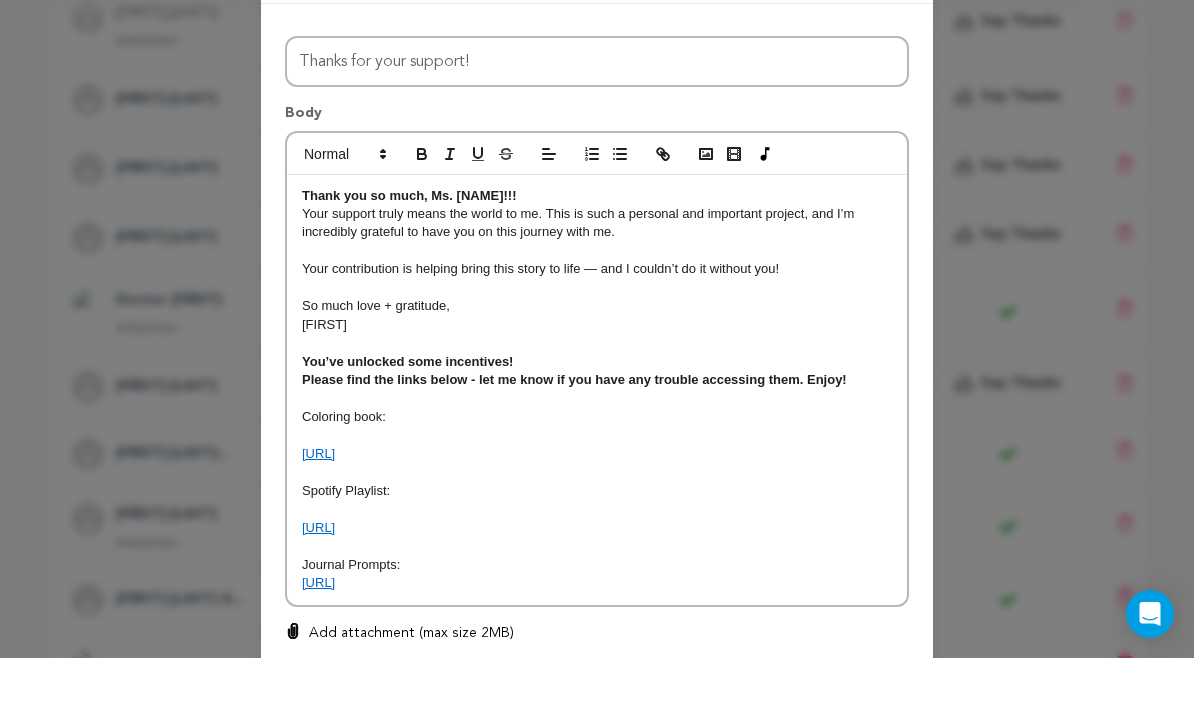 click on "[FIRST]" at bounding box center (597, 394) 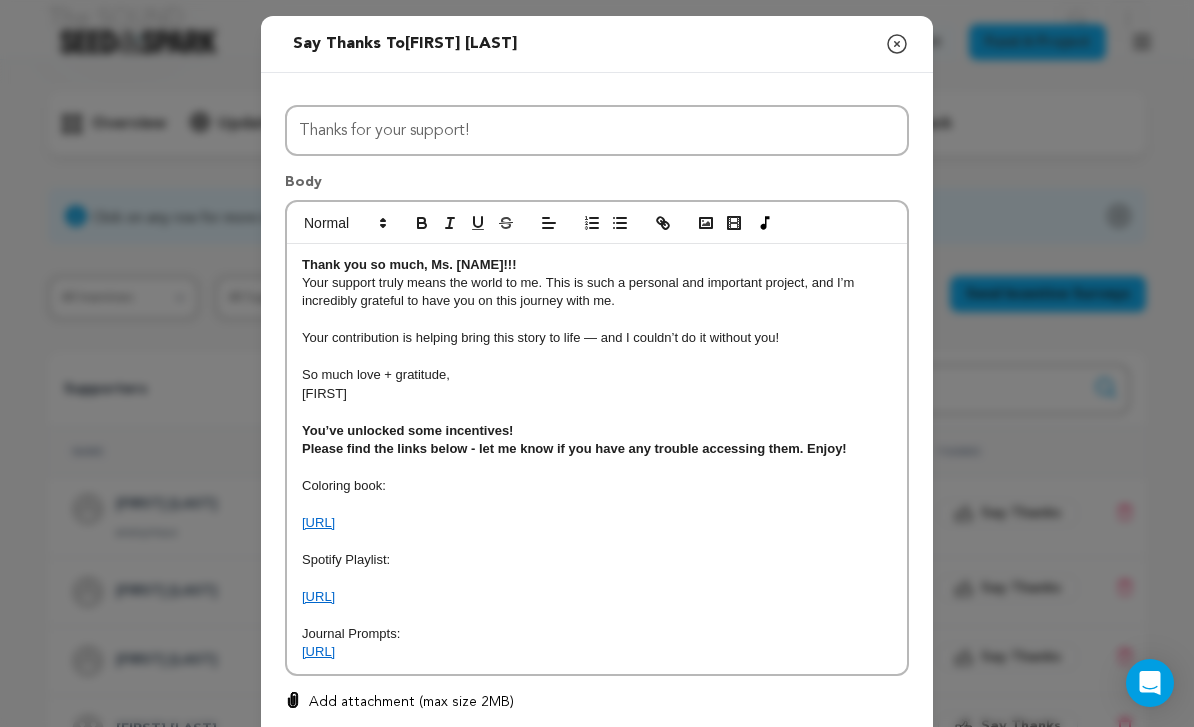 scroll, scrollTop: 56, scrollLeft: 0, axis: vertical 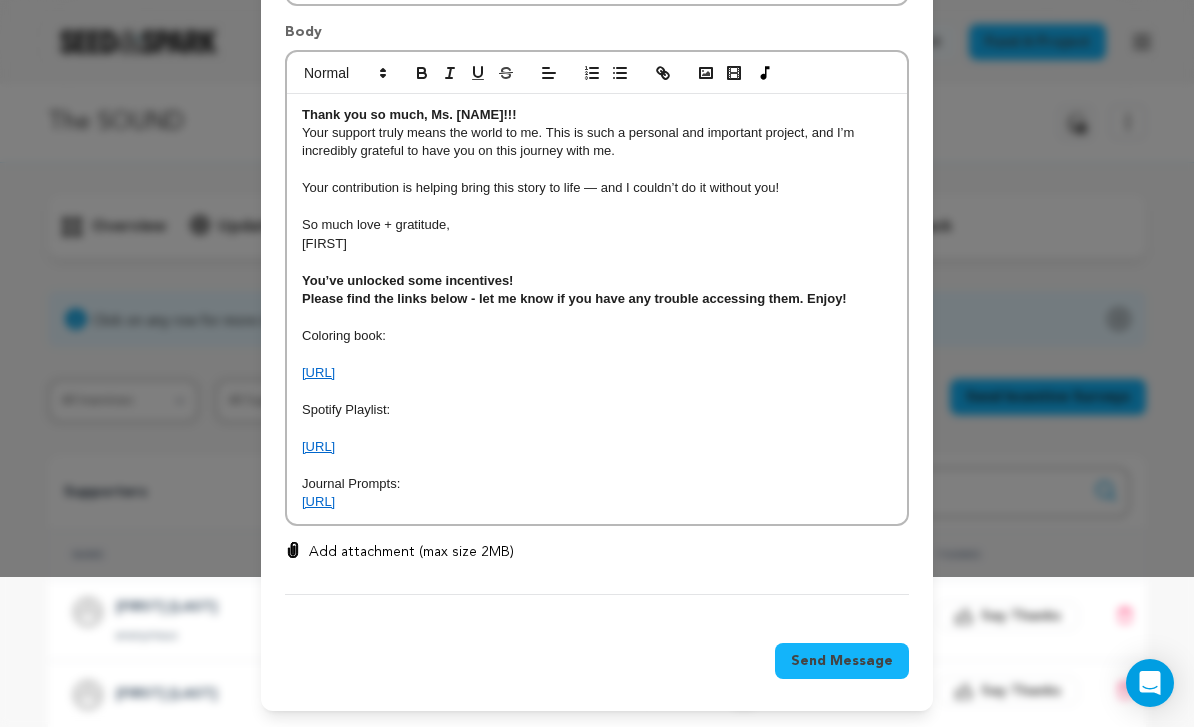 click on "Send Message" at bounding box center (842, 661) 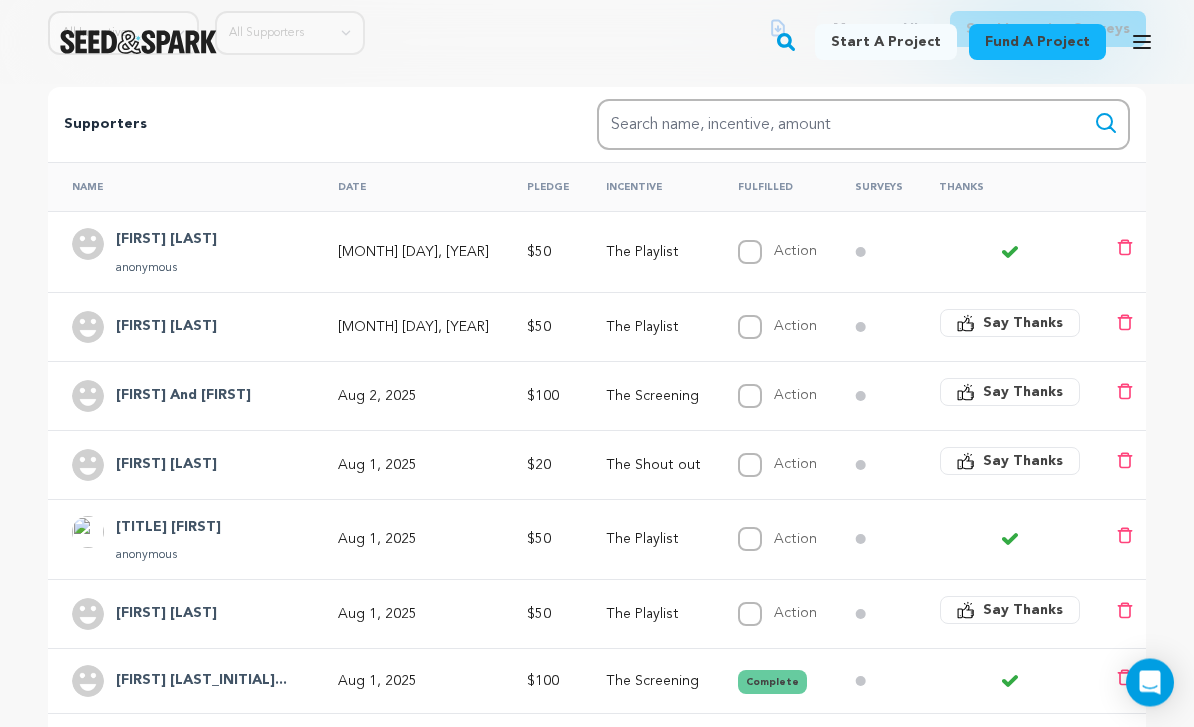 scroll, scrollTop: 368, scrollLeft: 0, axis: vertical 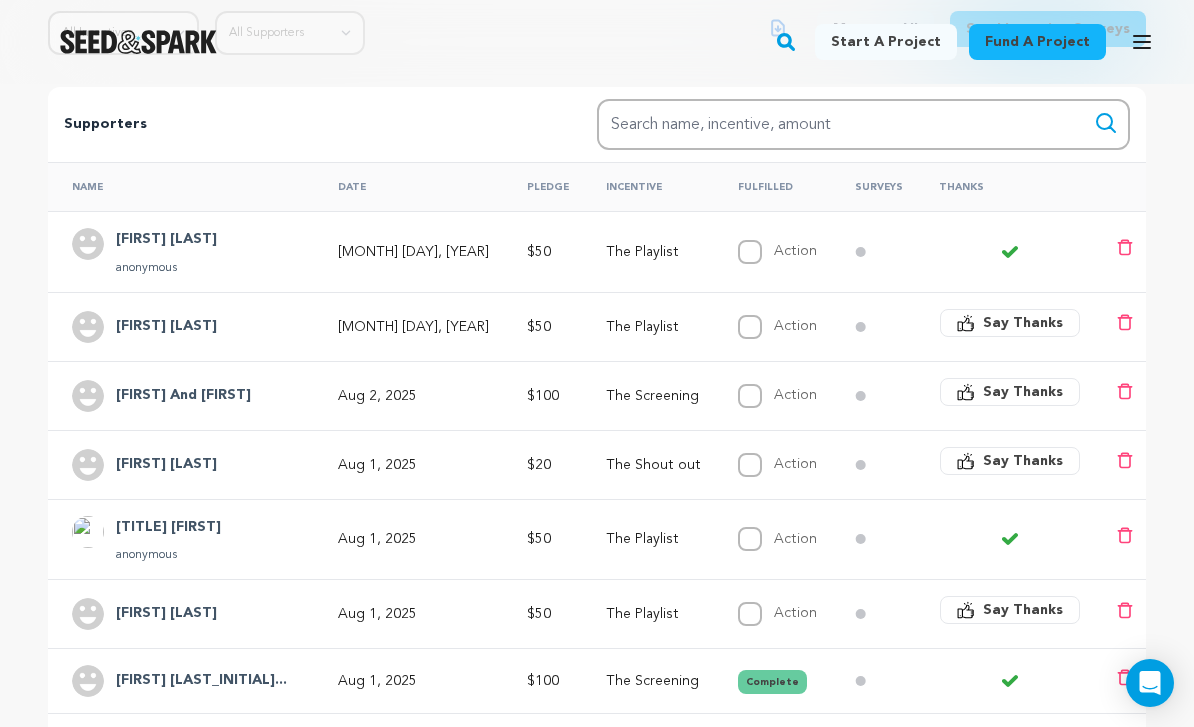 click on "Say Thanks" at bounding box center [1023, 323] 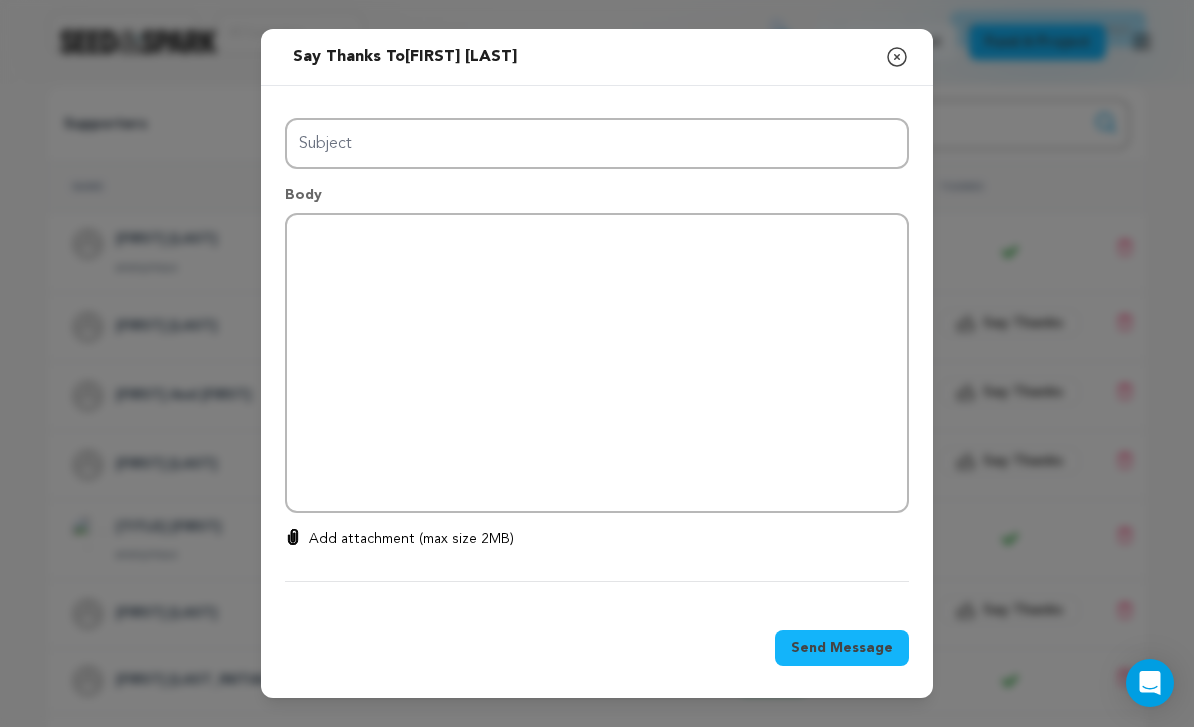 type on "Thanks for your support!" 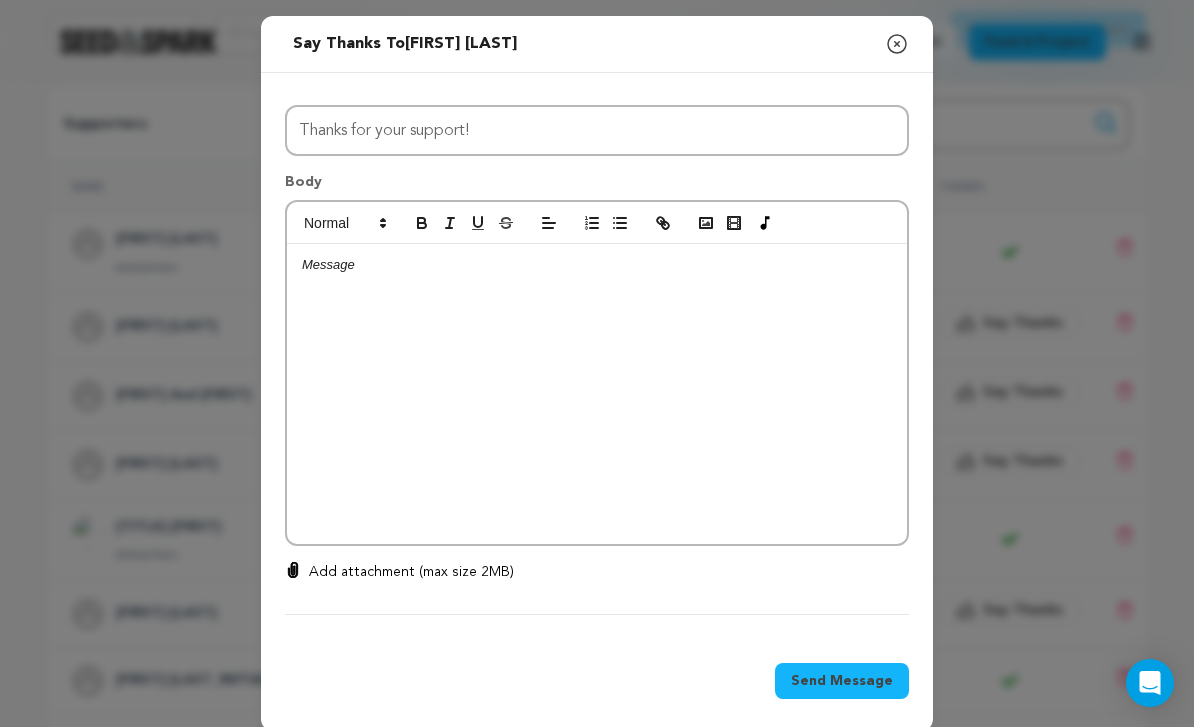 click at bounding box center [597, 394] 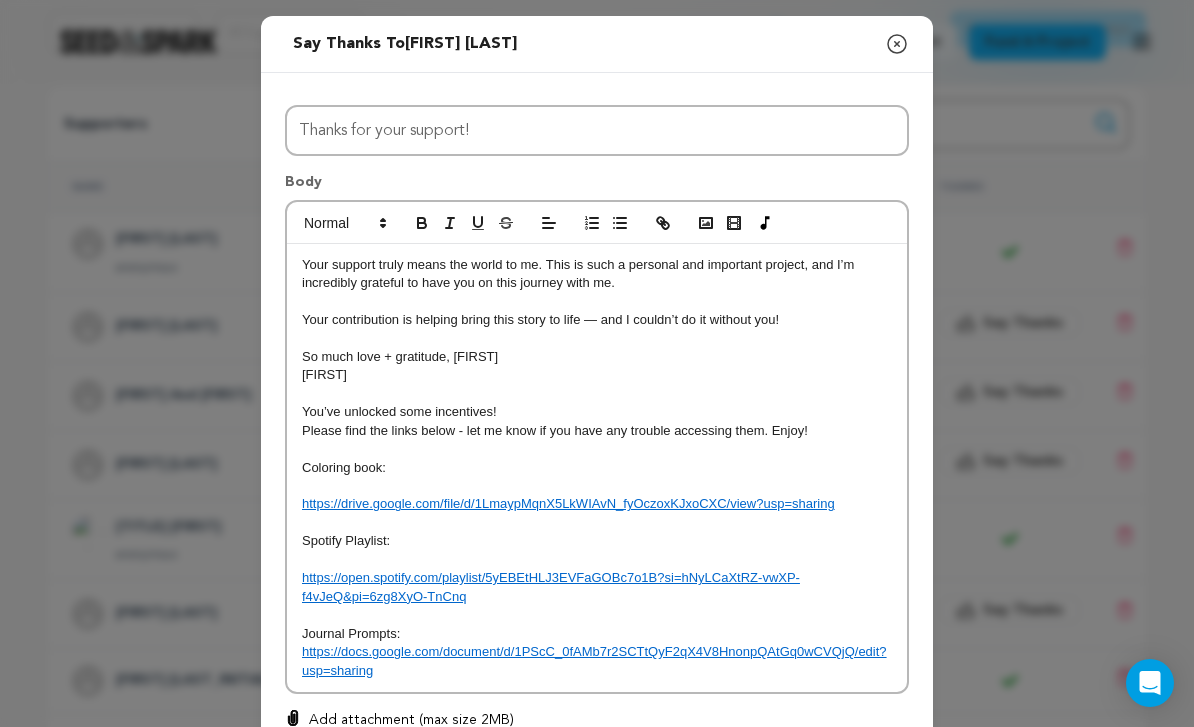 scroll, scrollTop: 19, scrollLeft: 0, axis: vertical 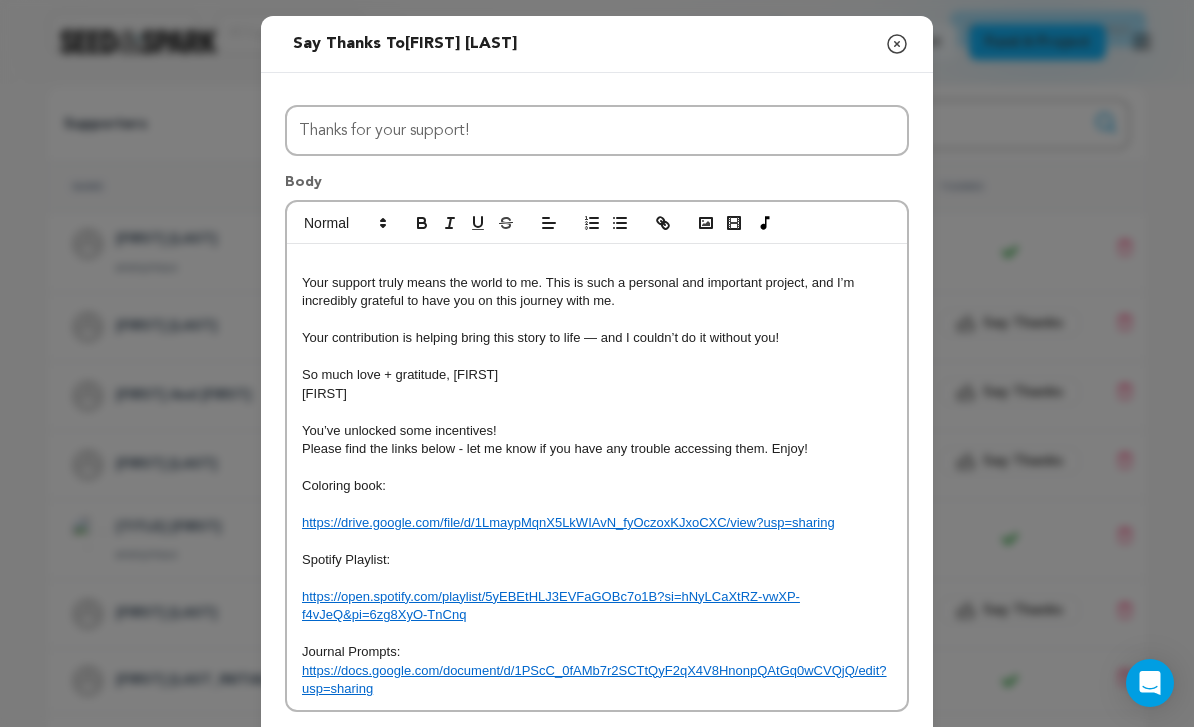 type 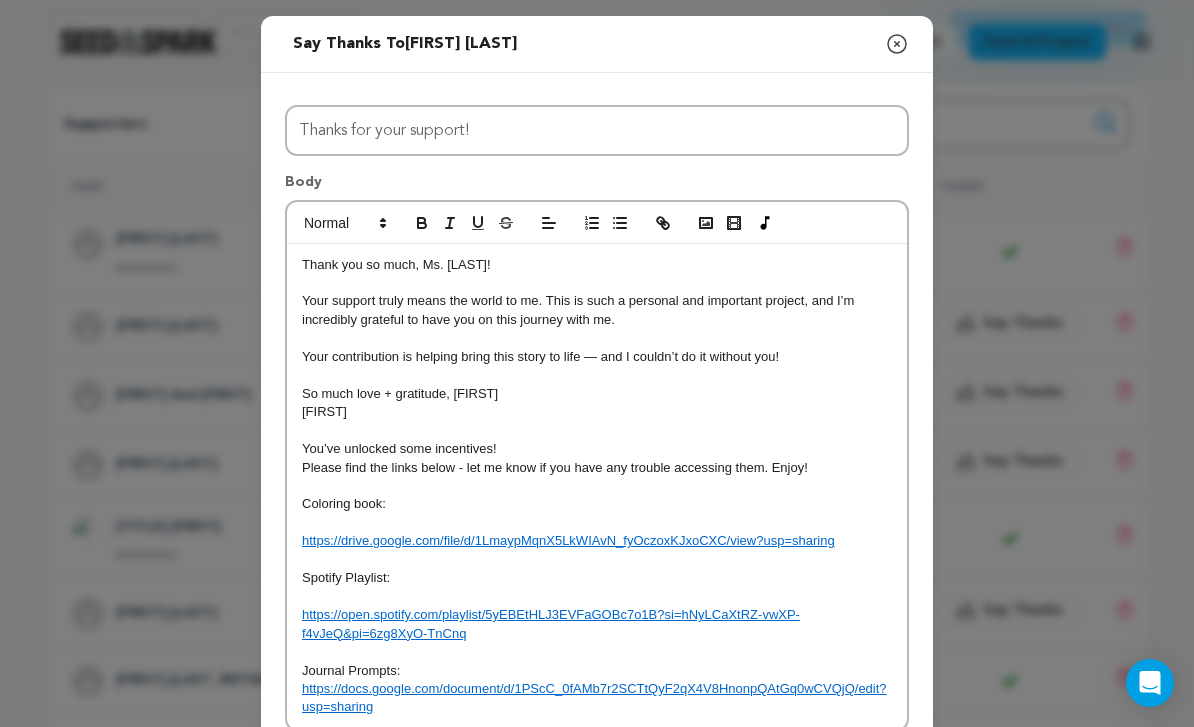 click on "You’ve unlocked some incentives!" at bounding box center [597, 449] 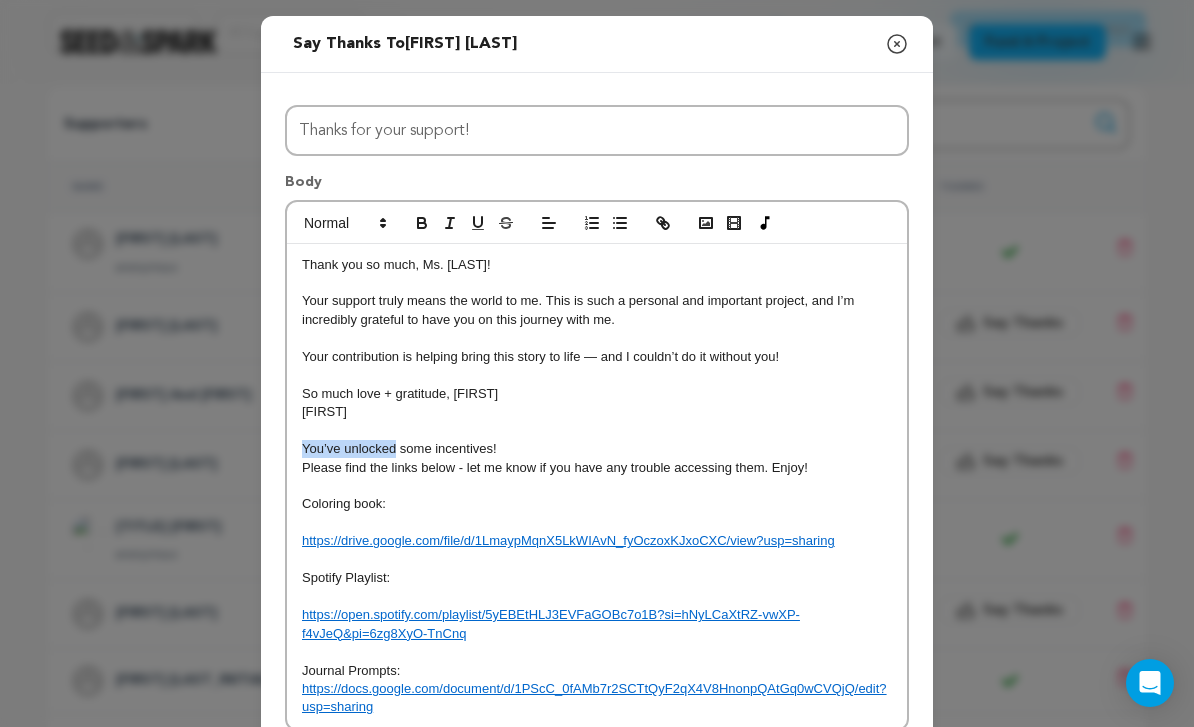 scroll, scrollTop: 0, scrollLeft: 0, axis: both 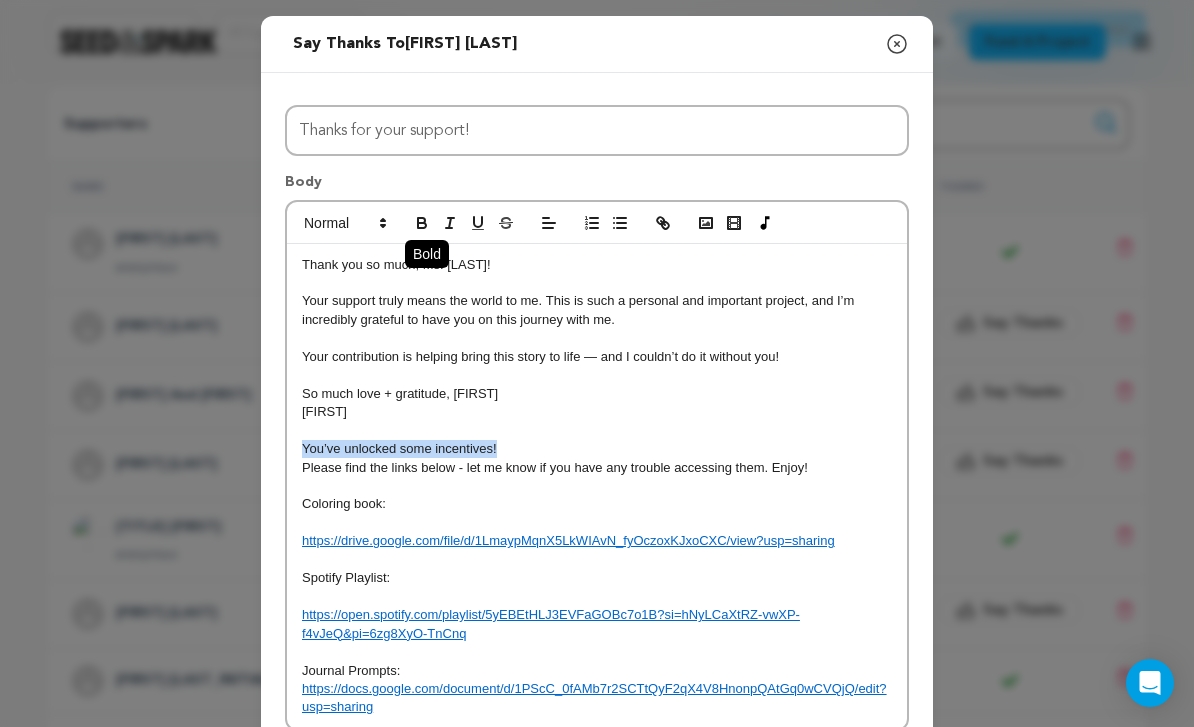 click 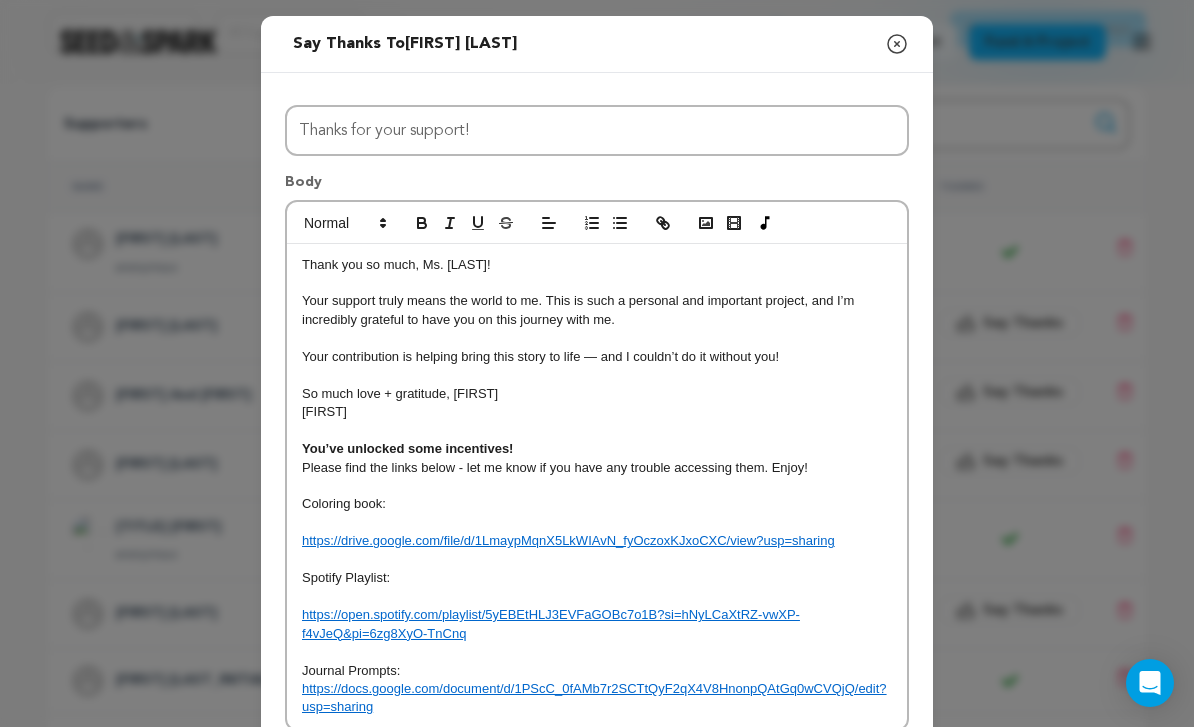 click on "Thank you so much, Ms. [LAST]!" at bounding box center (597, 265) 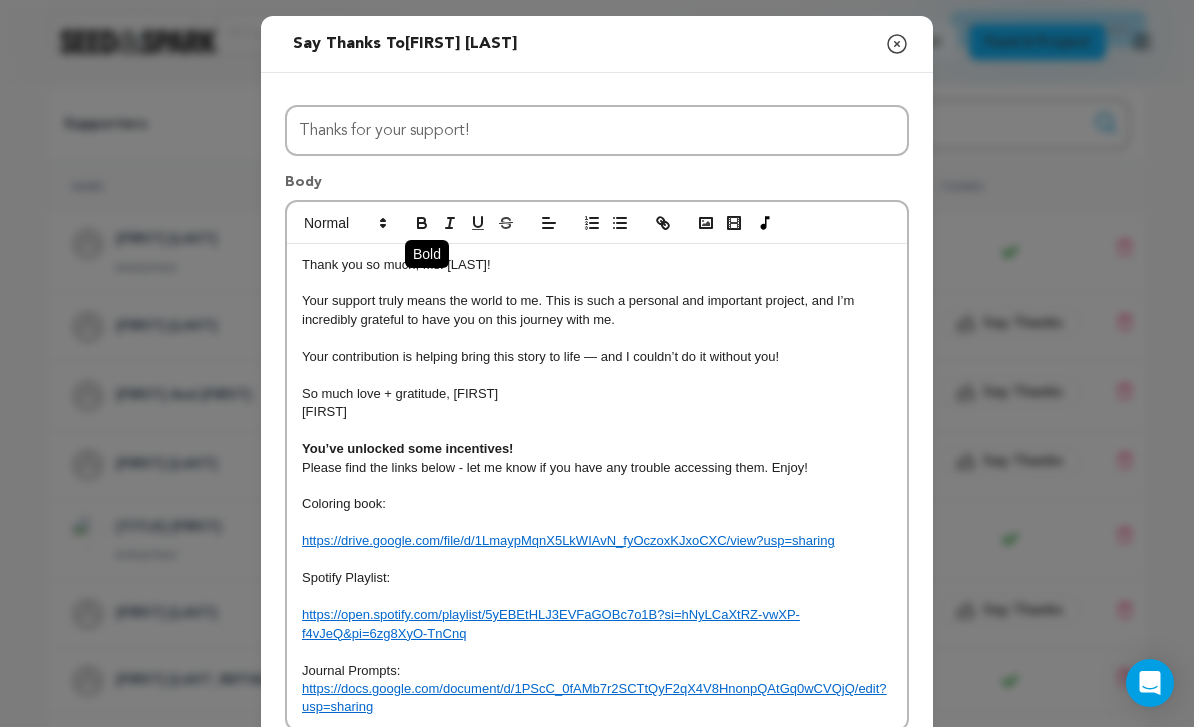 click 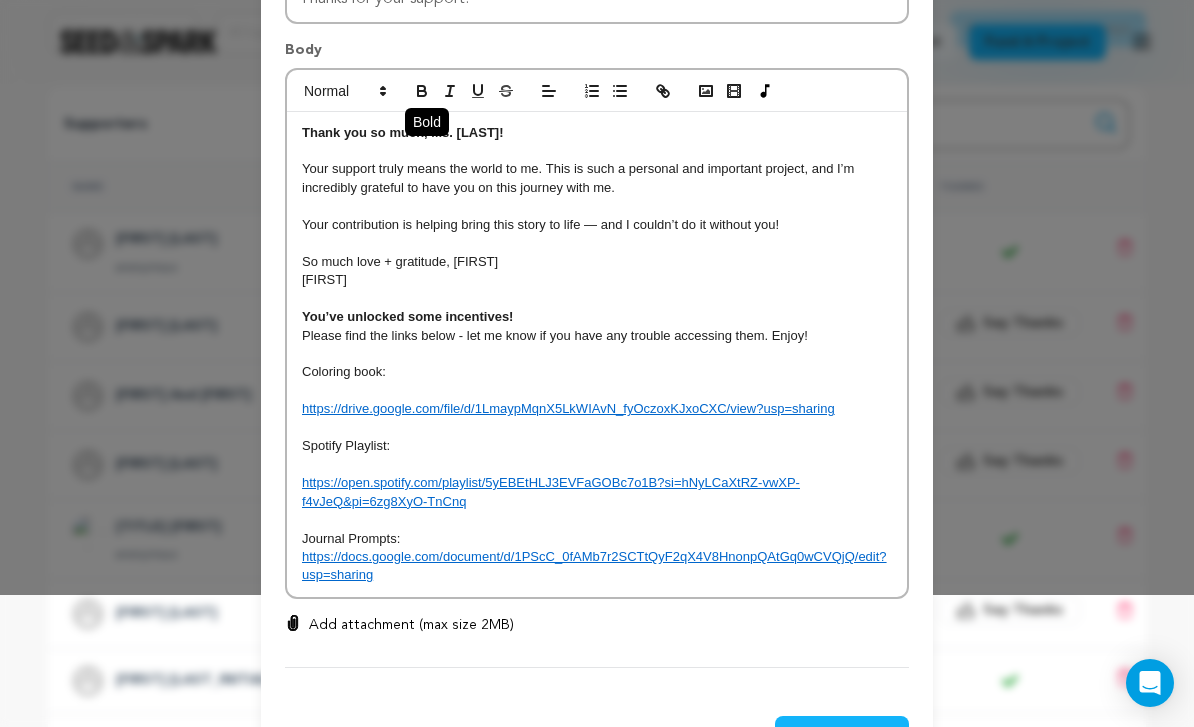 scroll, scrollTop: 131, scrollLeft: 0, axis: vertical 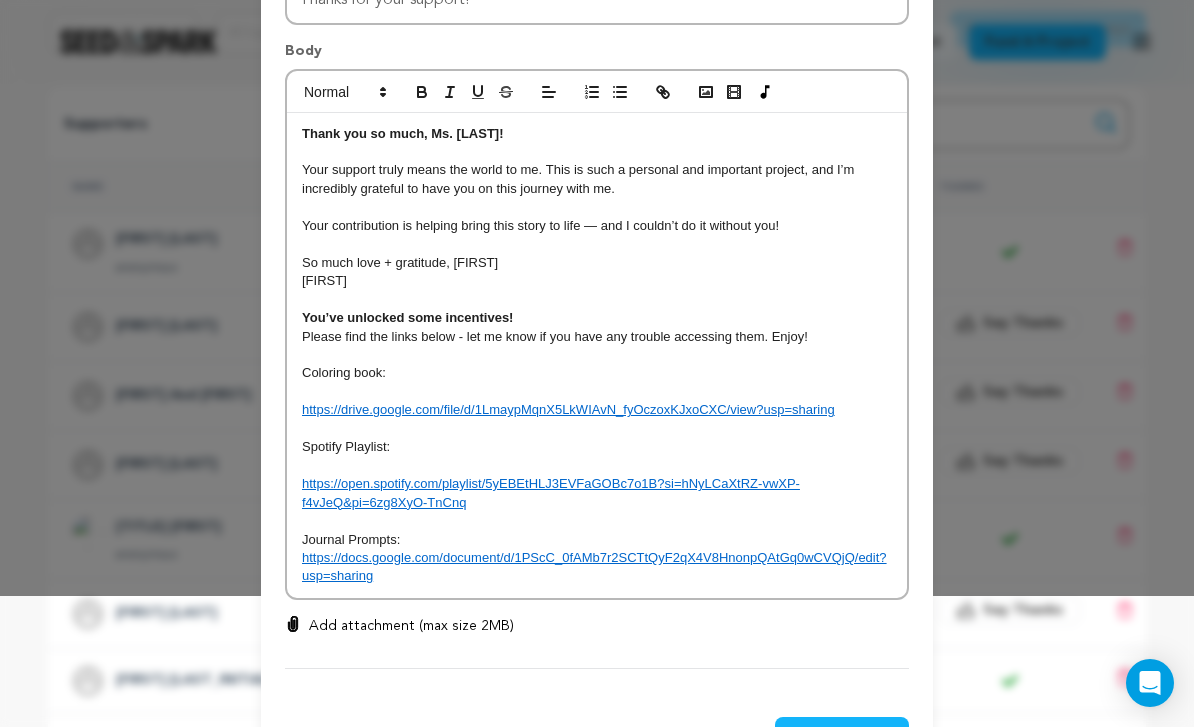 click on "Send Message" at bounding box center (842, 735) 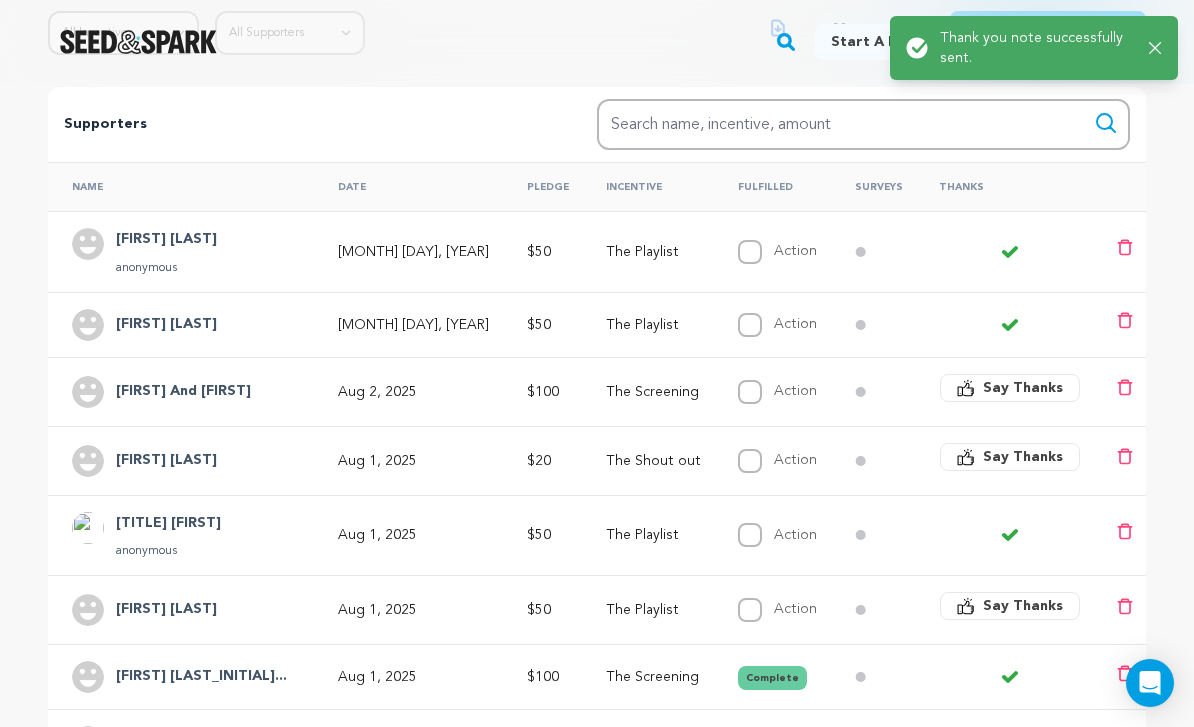 click on "Say Thanks" at bounding box center [1023, 388] 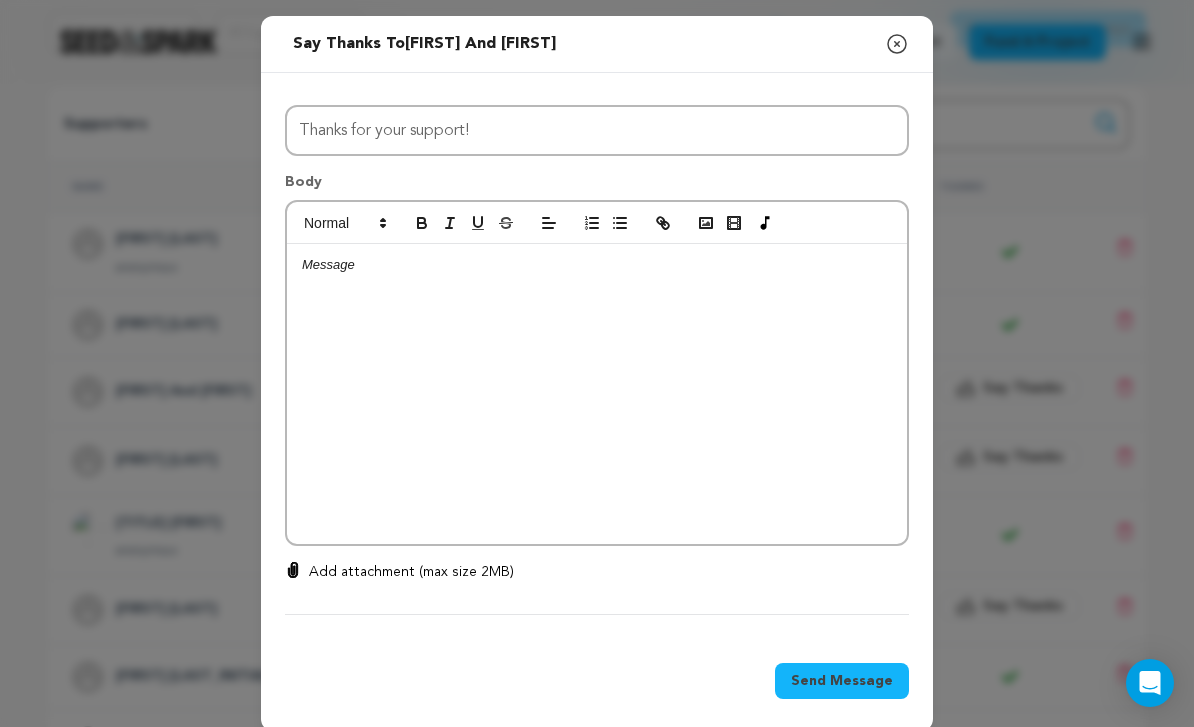 click at bounding box center (597, 394) 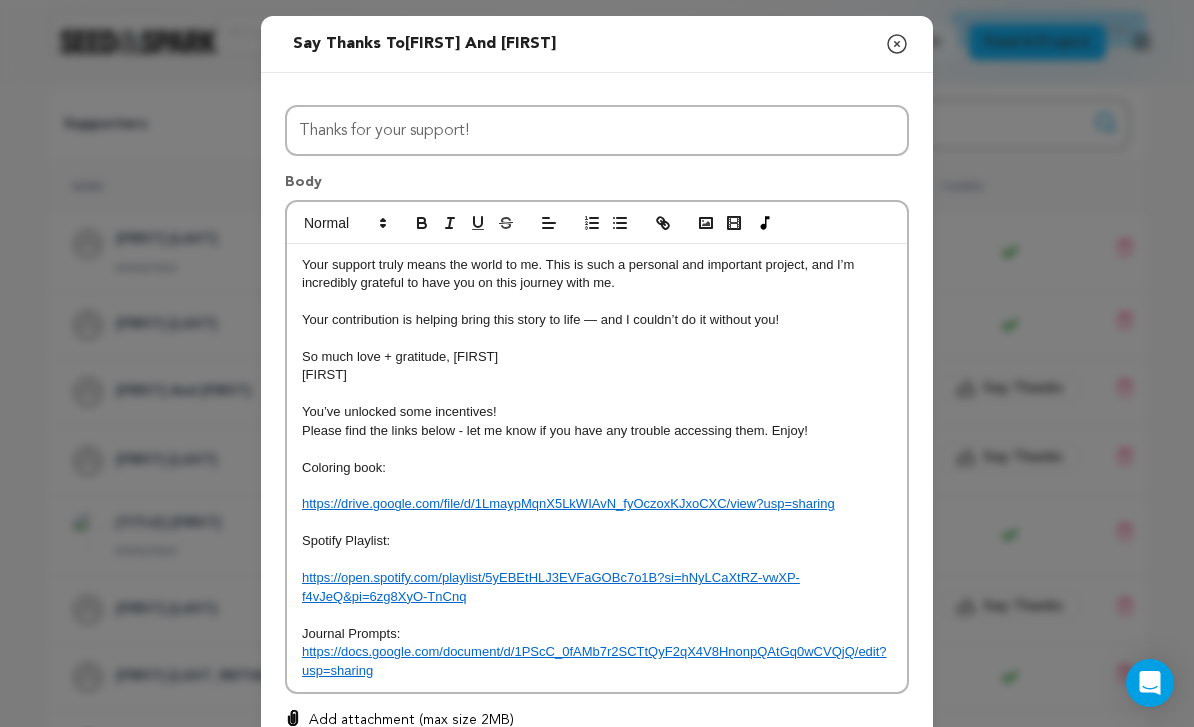 click on "You’ve unlocked some incentives!" at bounding box center (597, 412) 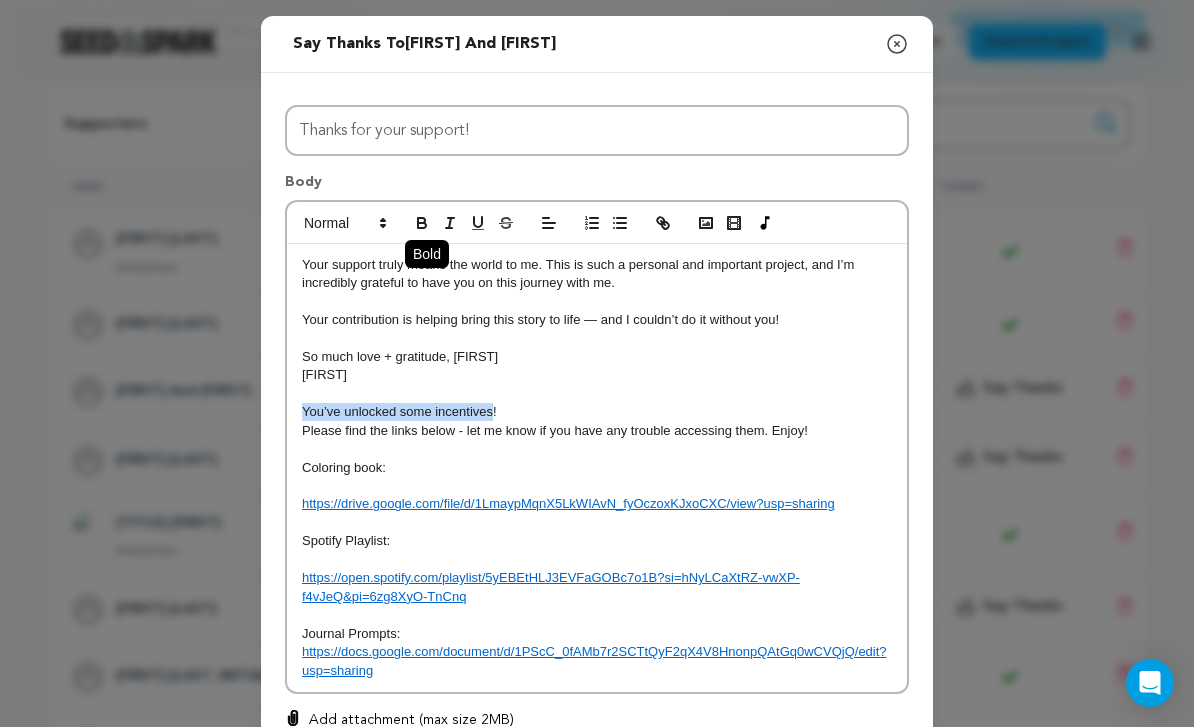 click 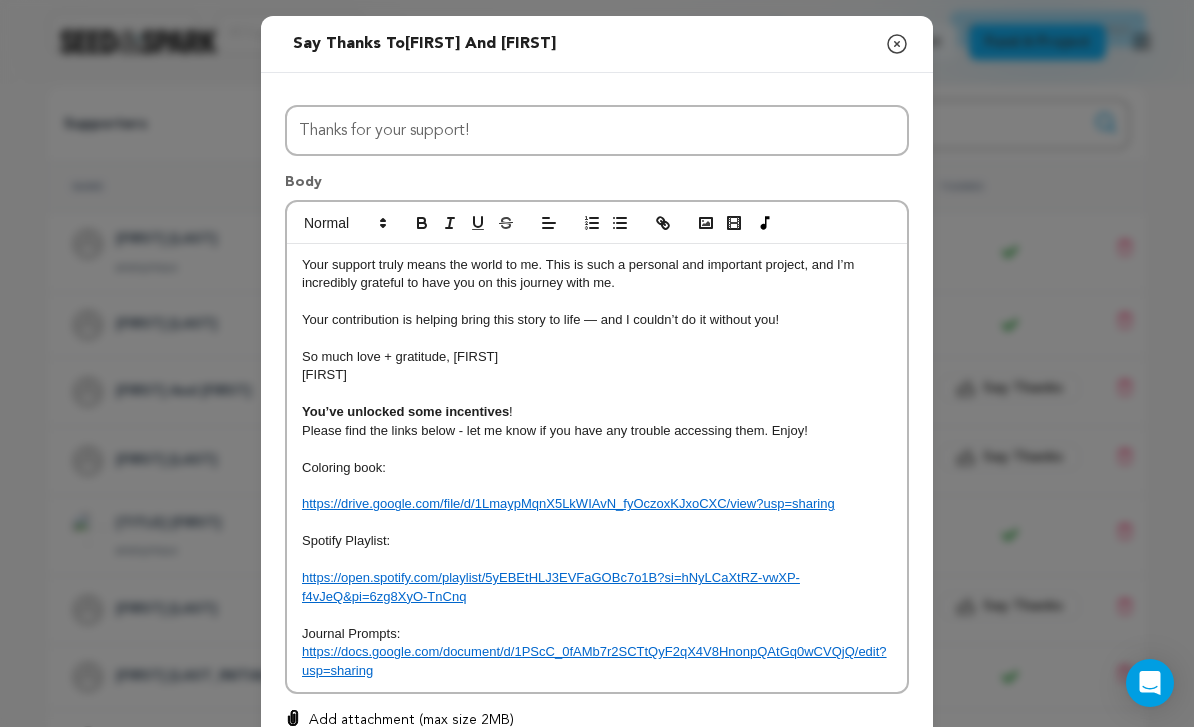 click on "Your support truly means the world to me.    This is such a personal and important project, and I’m incredibly grateful to have you on this journey with me." at bounding box center [597, 274] 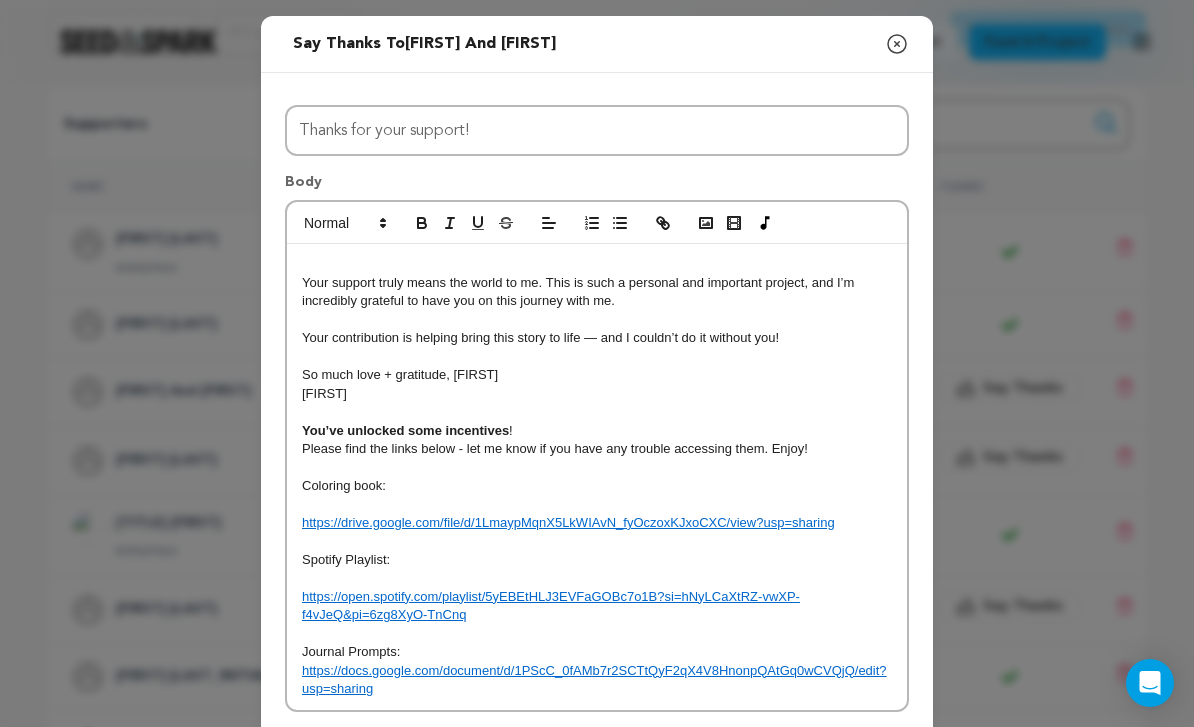 type 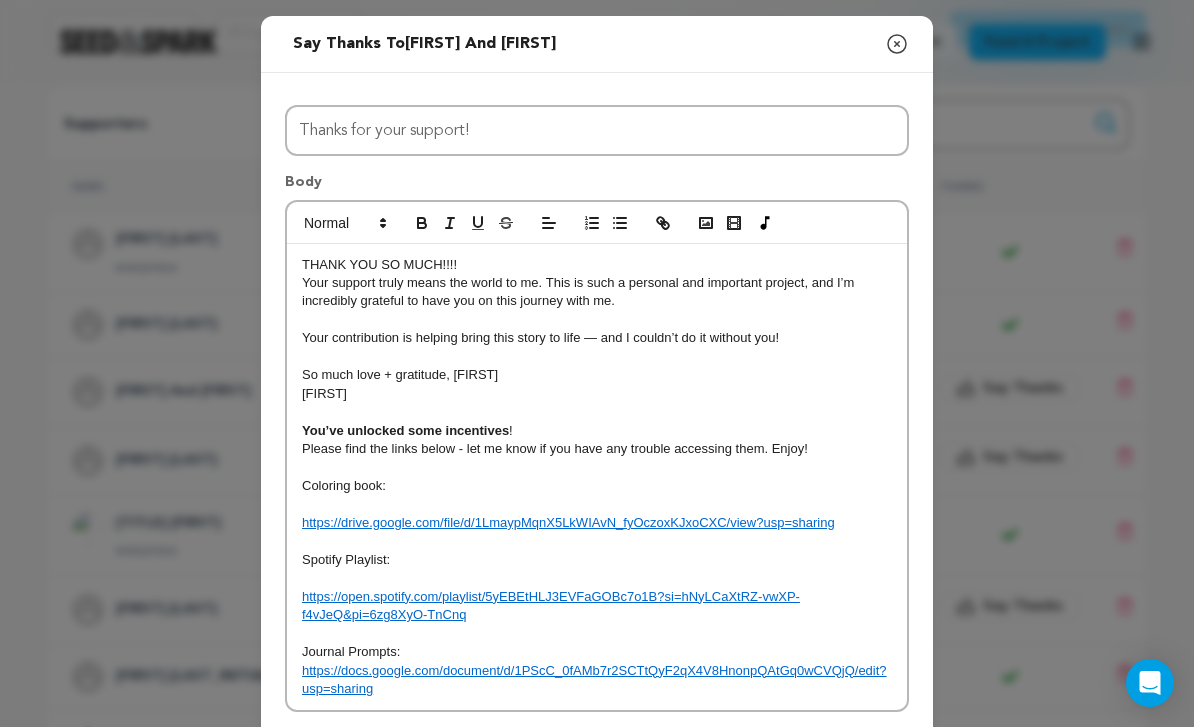 click on "Your contribution is helping bring this story to life — and I couldn’t do it without you!" at bounding box center (597, 338) 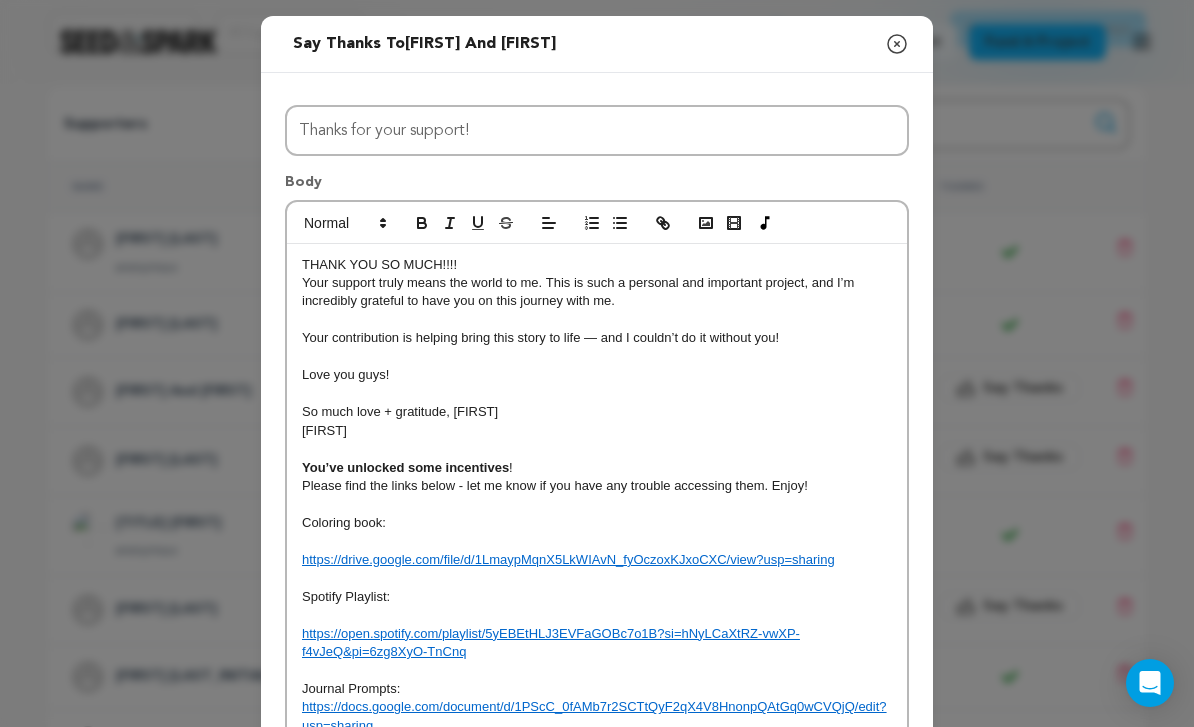 click on "Your contribution is helping bring this story to life — and I couldn’t do it without you!" at bounding box center (597, 338) 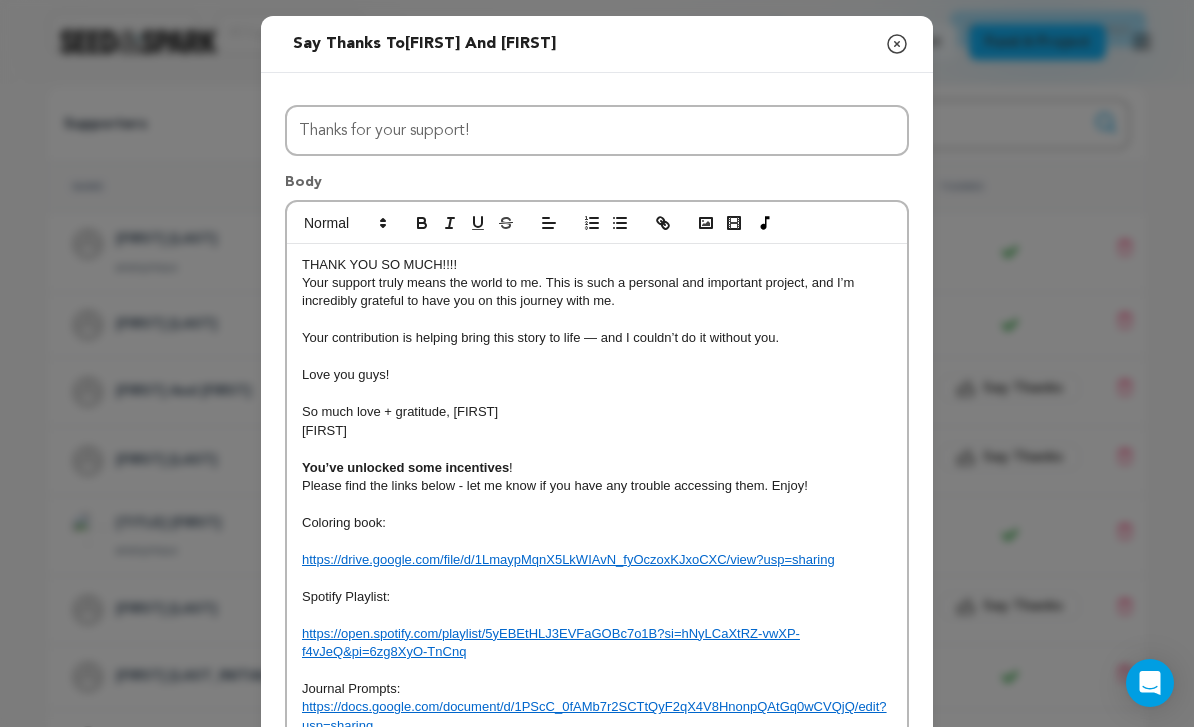 click on "THANK YOU SO MUCH!!!!" at bounding box center (597, 265) 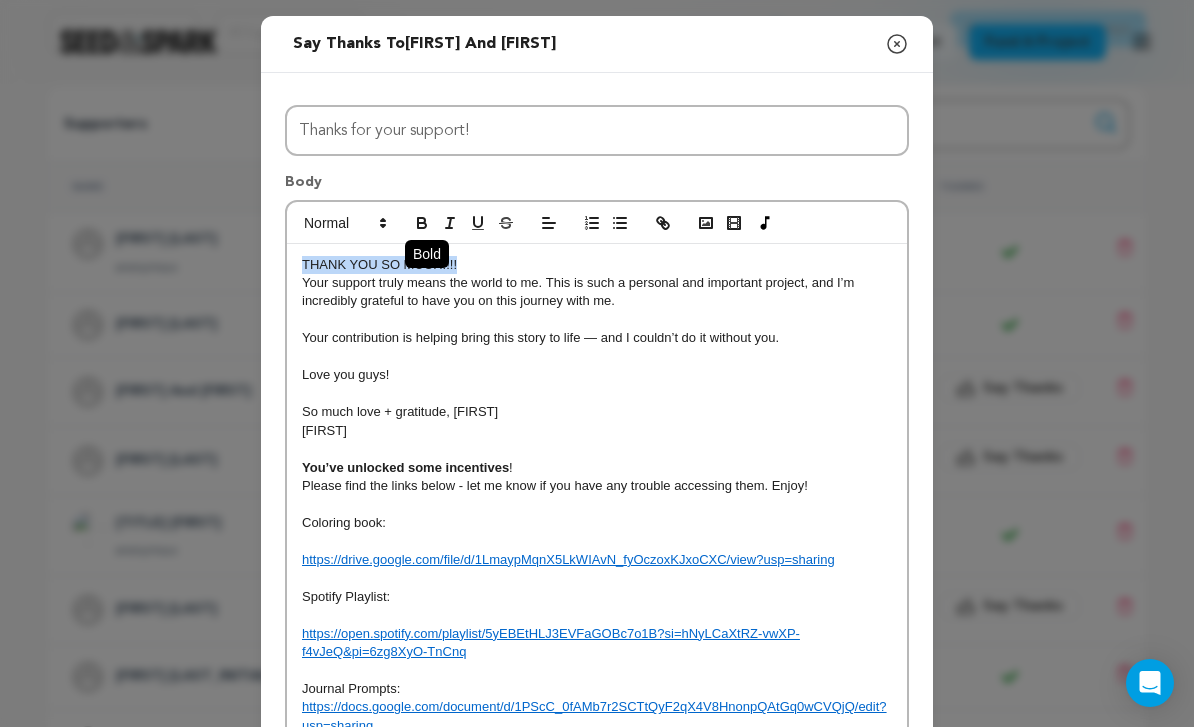 click 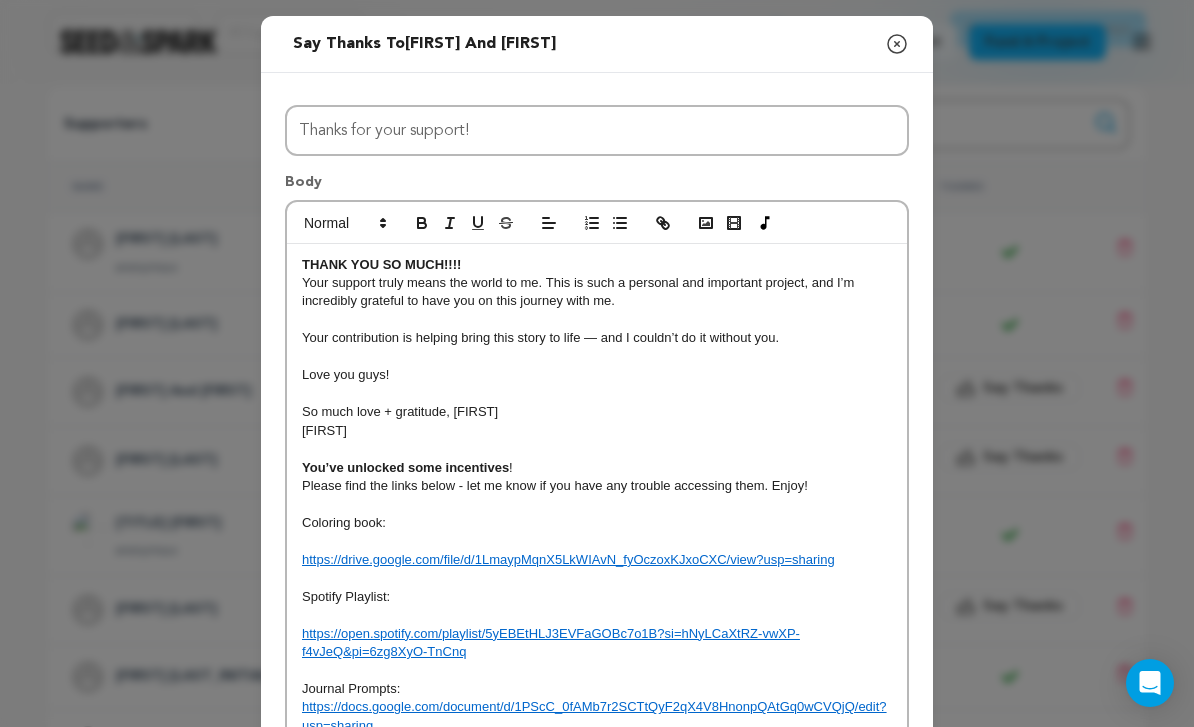 click on "THANK YOU SO MUCH!!!!" at bounding box center (597, 265) 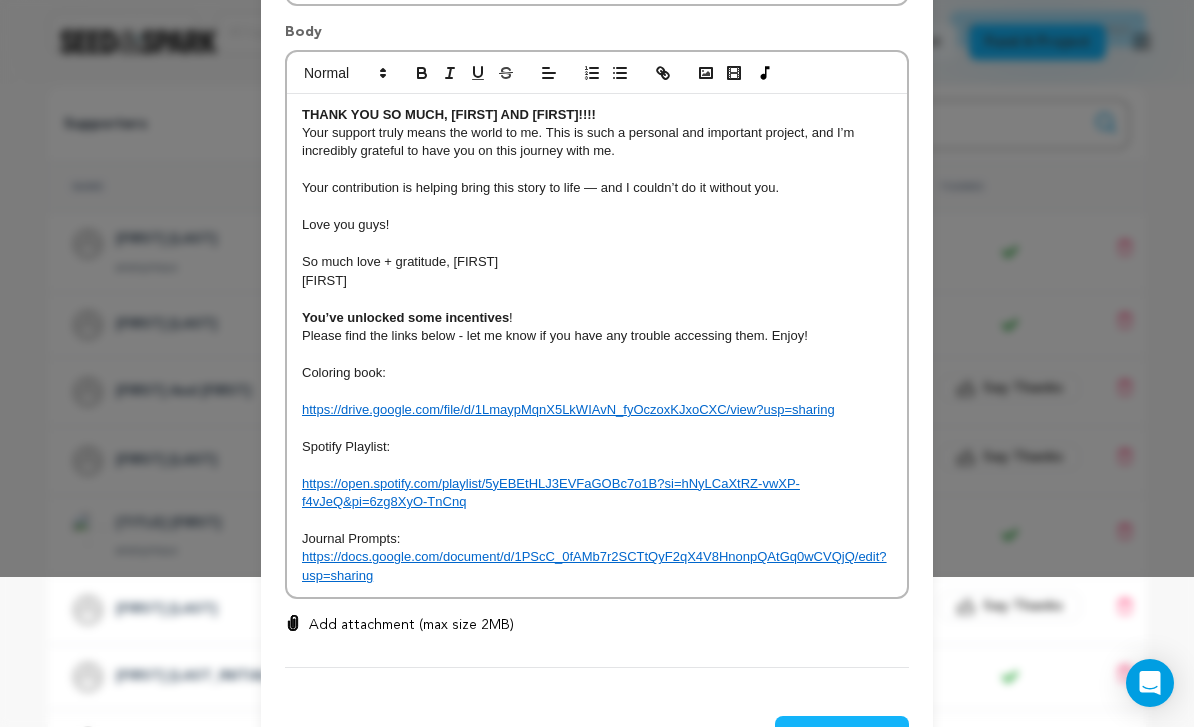 scroll, scrollTop: 149, scrollLeft: 0, axis: vertical 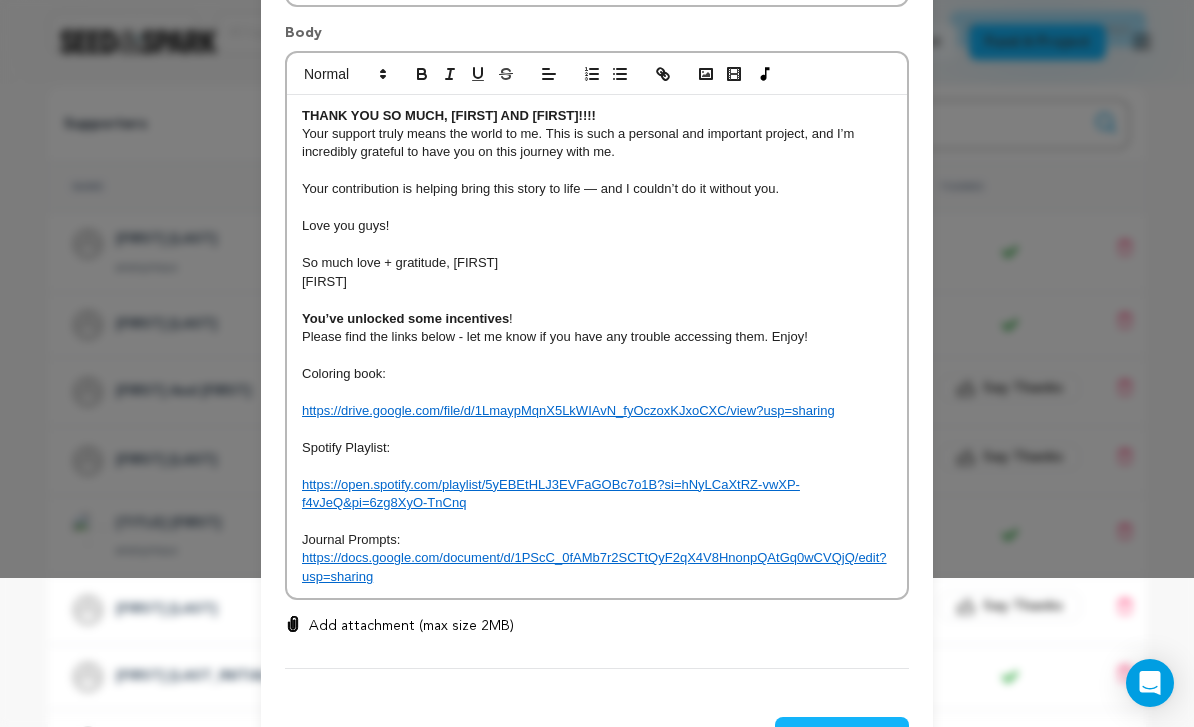 click on "Send Message" at bounding box center [842, 735] 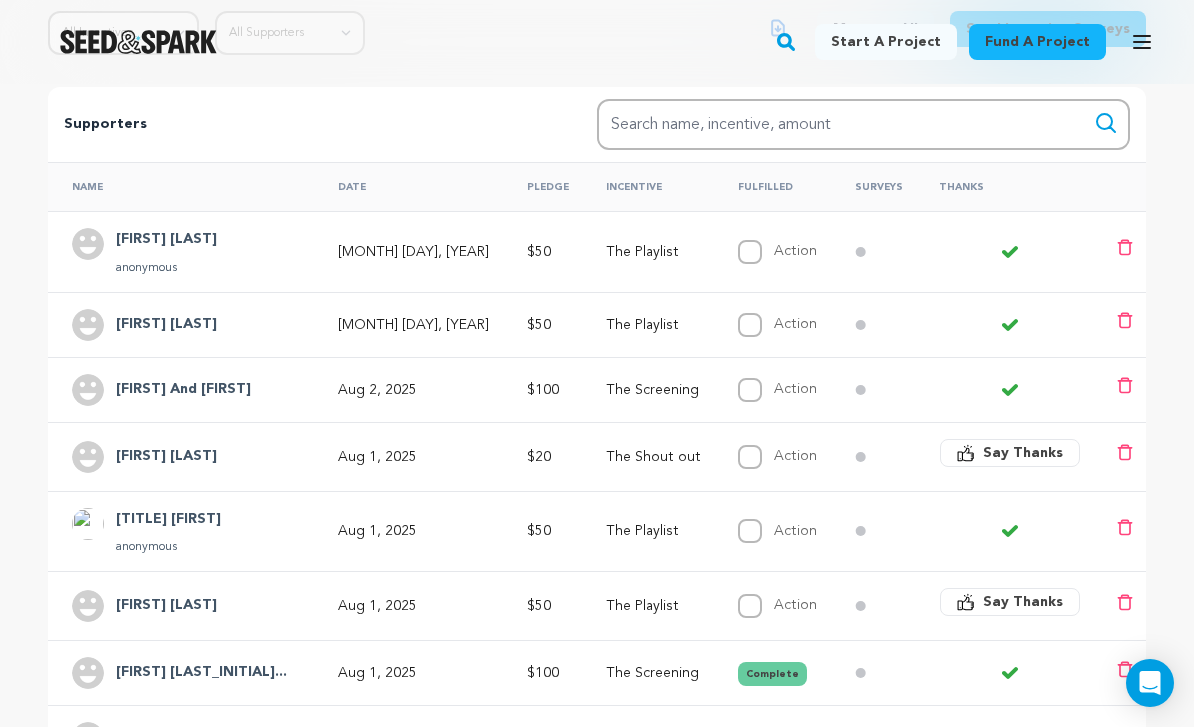 click on "Say Thanks" at bounding box center [1010, 602] 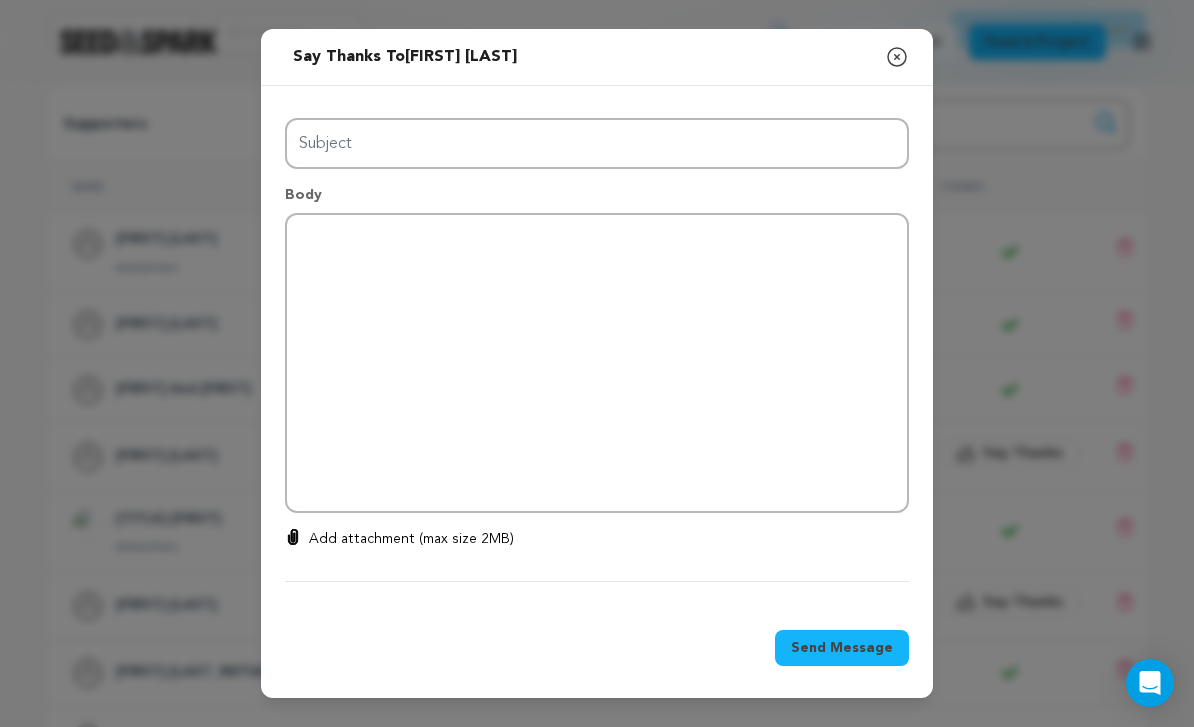 type on "Thanks for your support!" 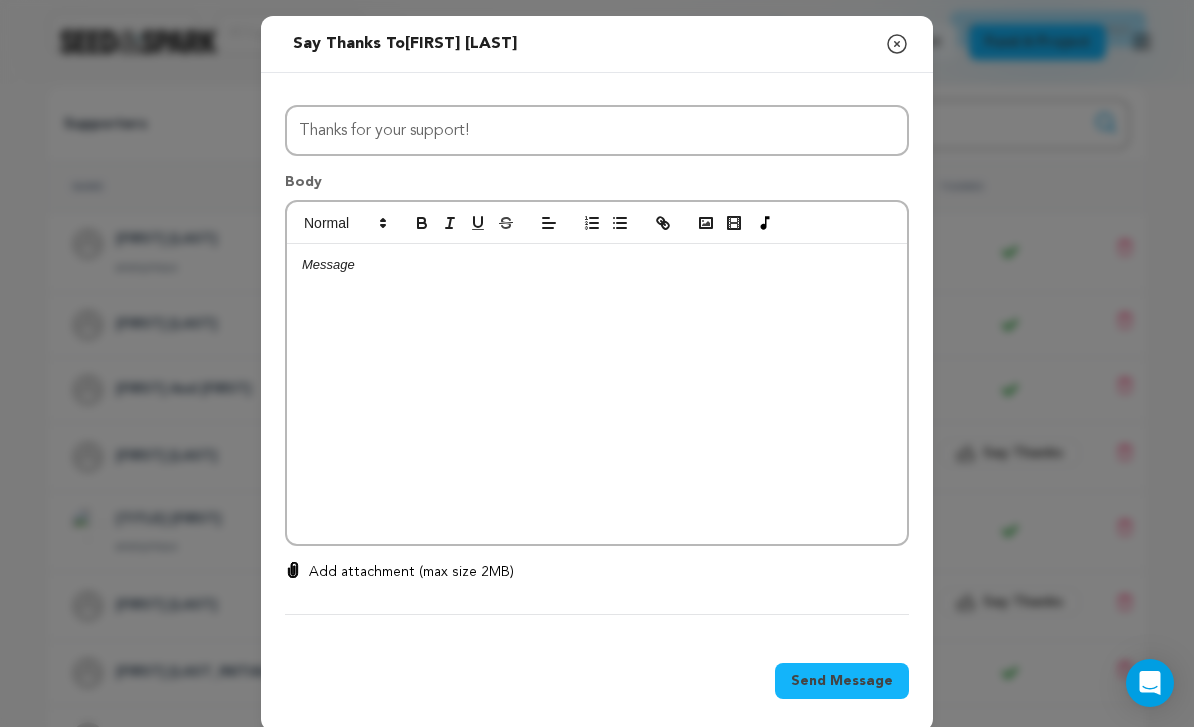 click at bounding box center (597, 394) 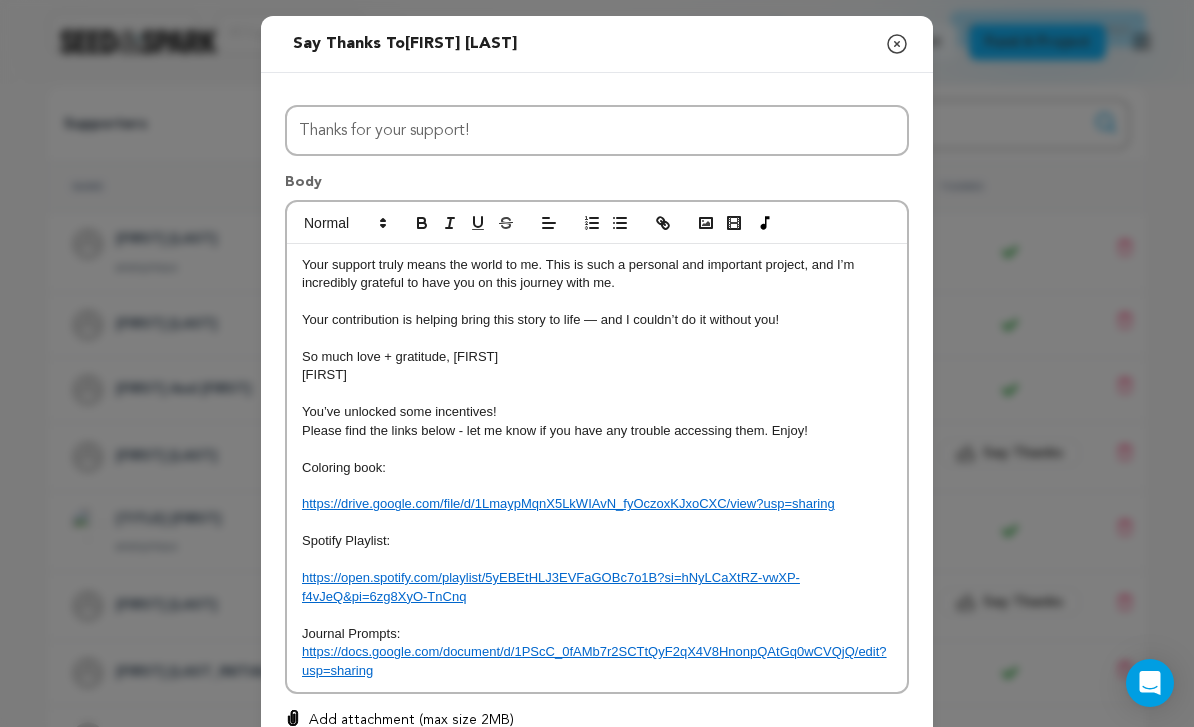scroll, scrollTop: 19, scrollLeft: 0, axis: vertical 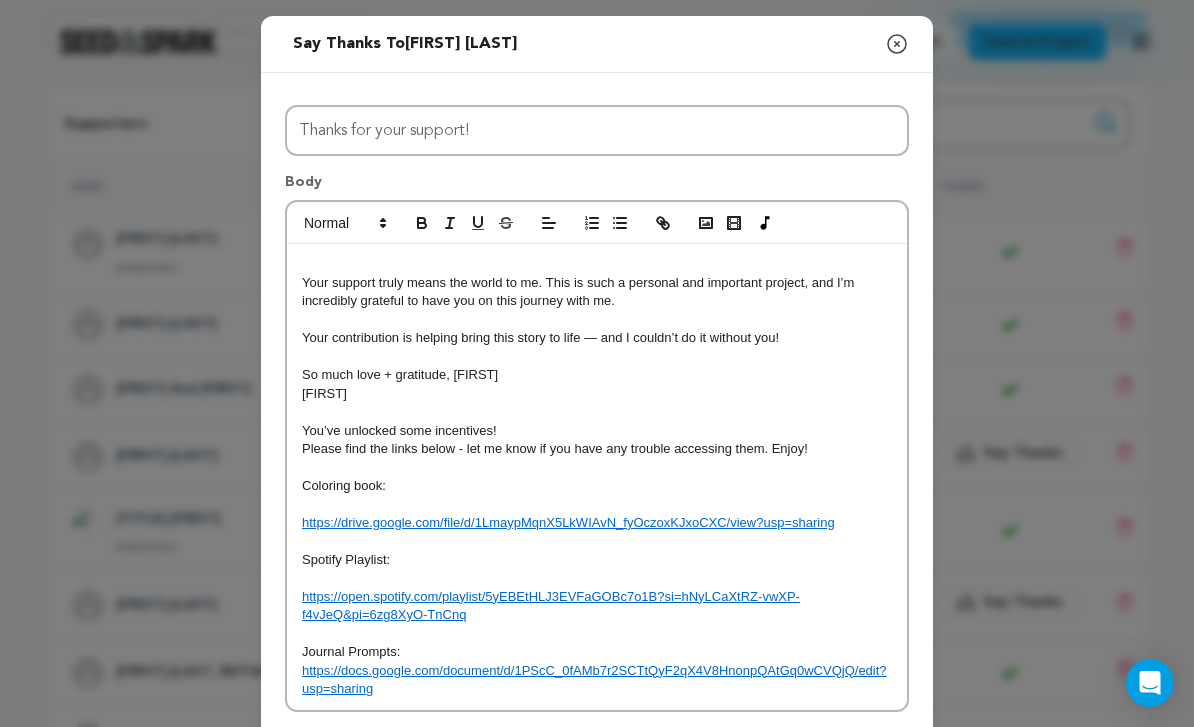 type 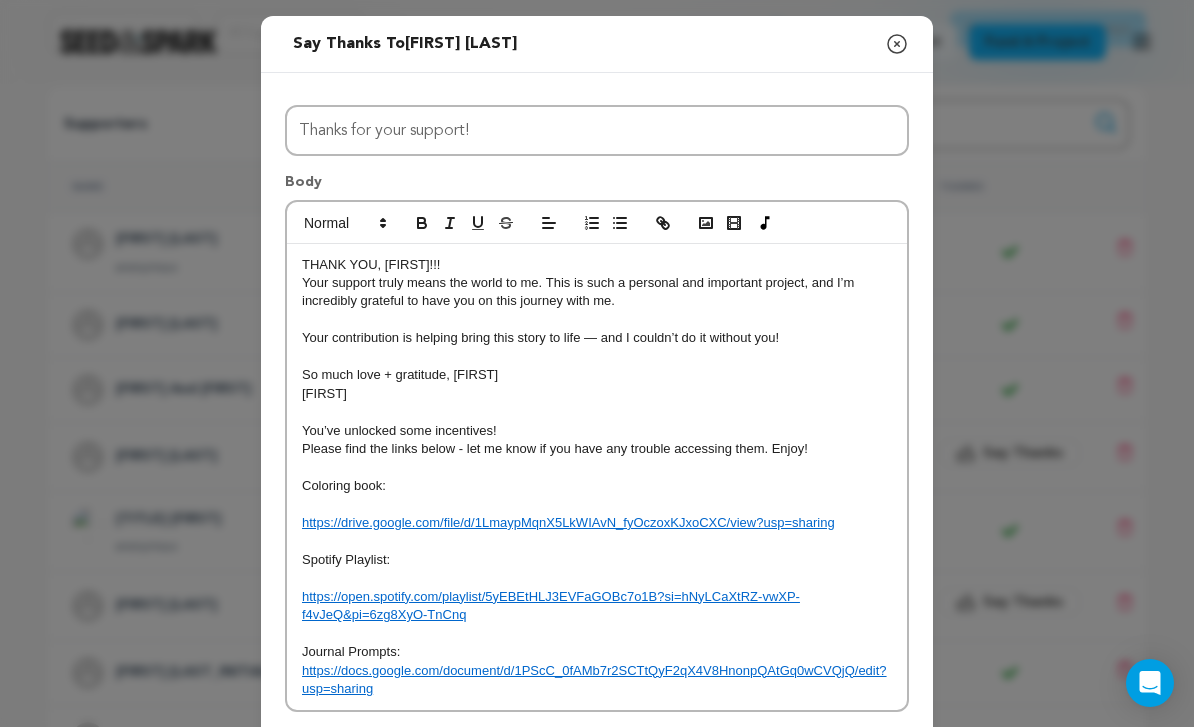 click on "You’ve unlocked some incentives!" at bounding box center (597, 431) 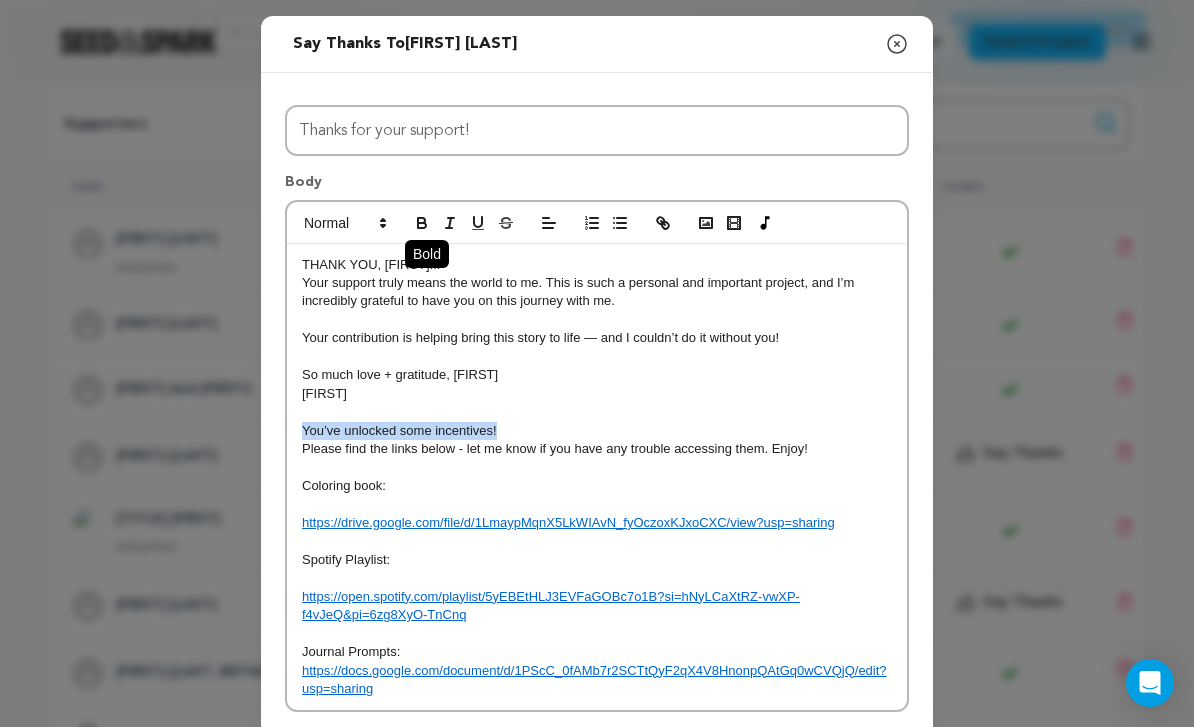 click 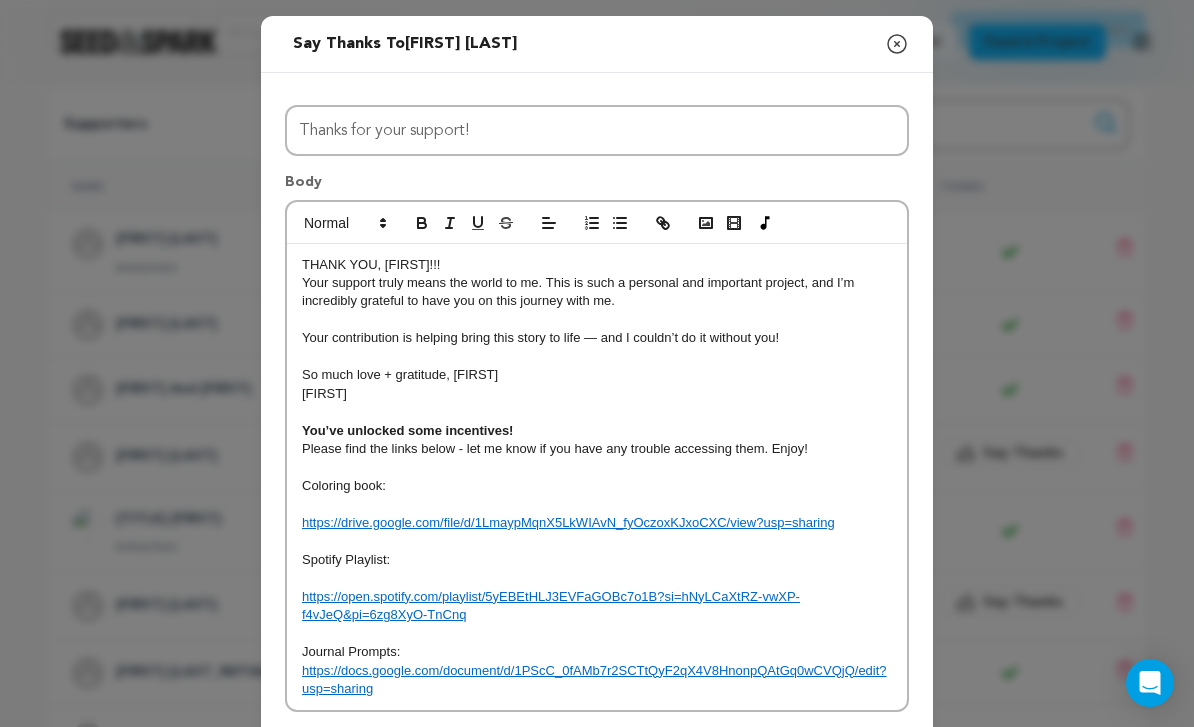 click at bounding box center [597, 412] 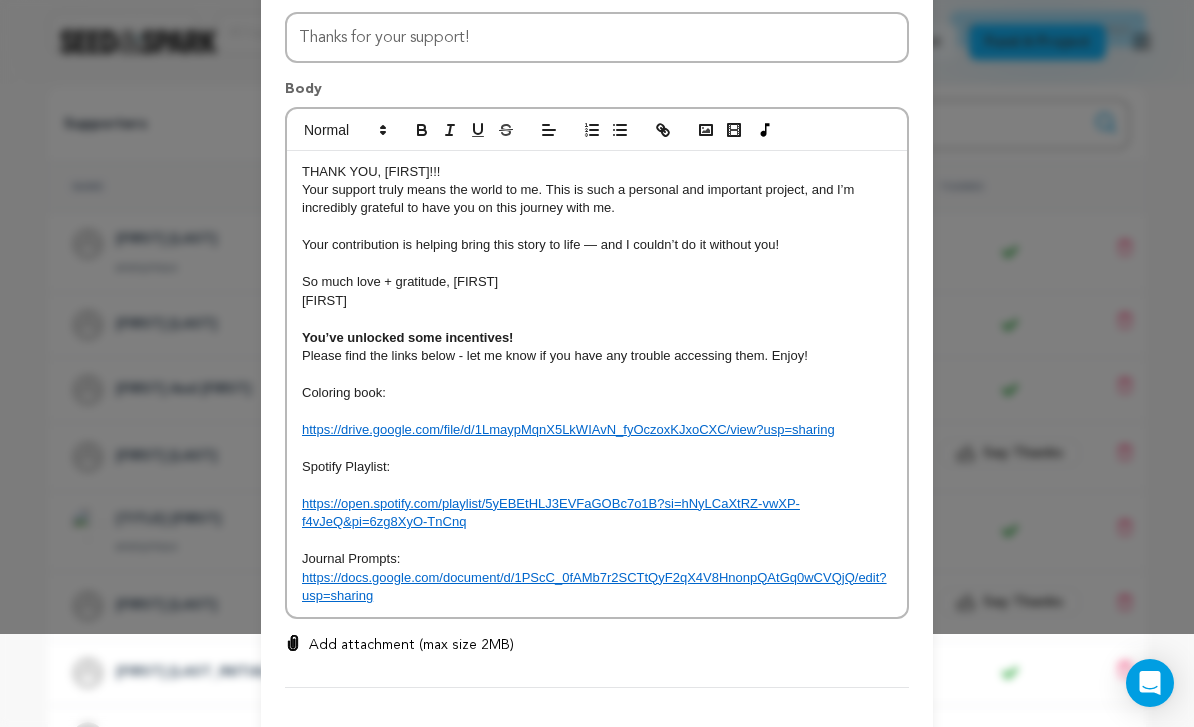 scroll, scrollTop: 100, scrollLeft: 0, axis: vertical 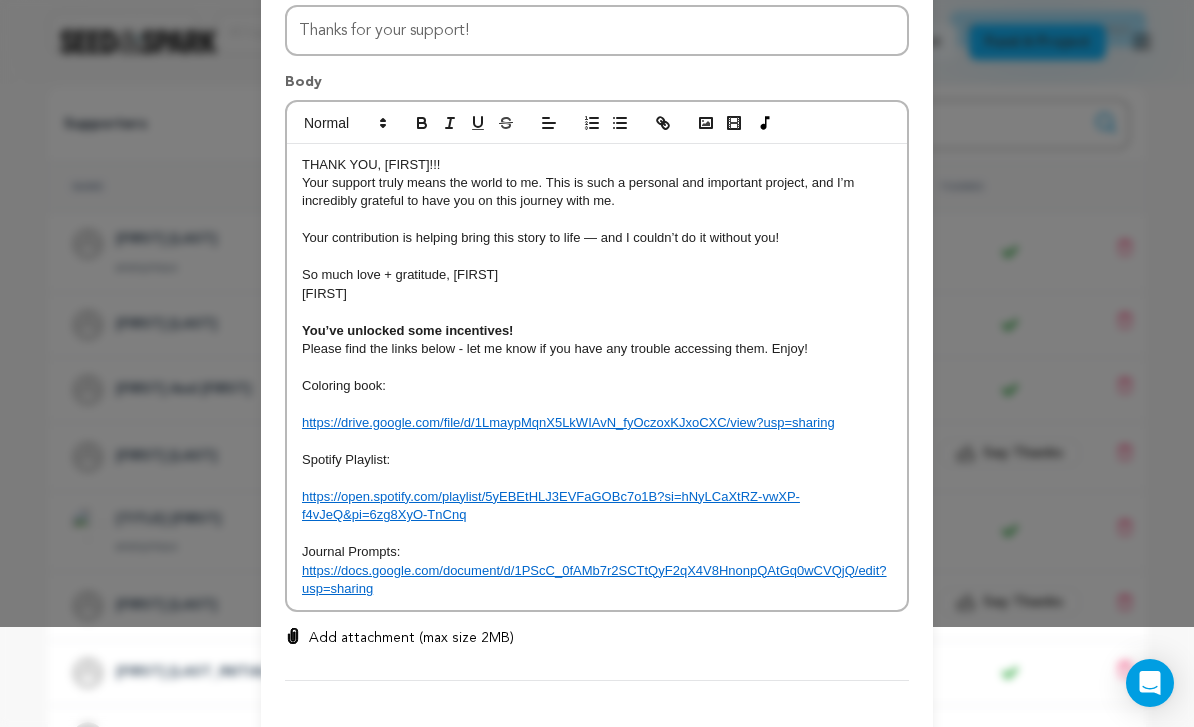 click on "Send Message" at bounding box center [842, 747] 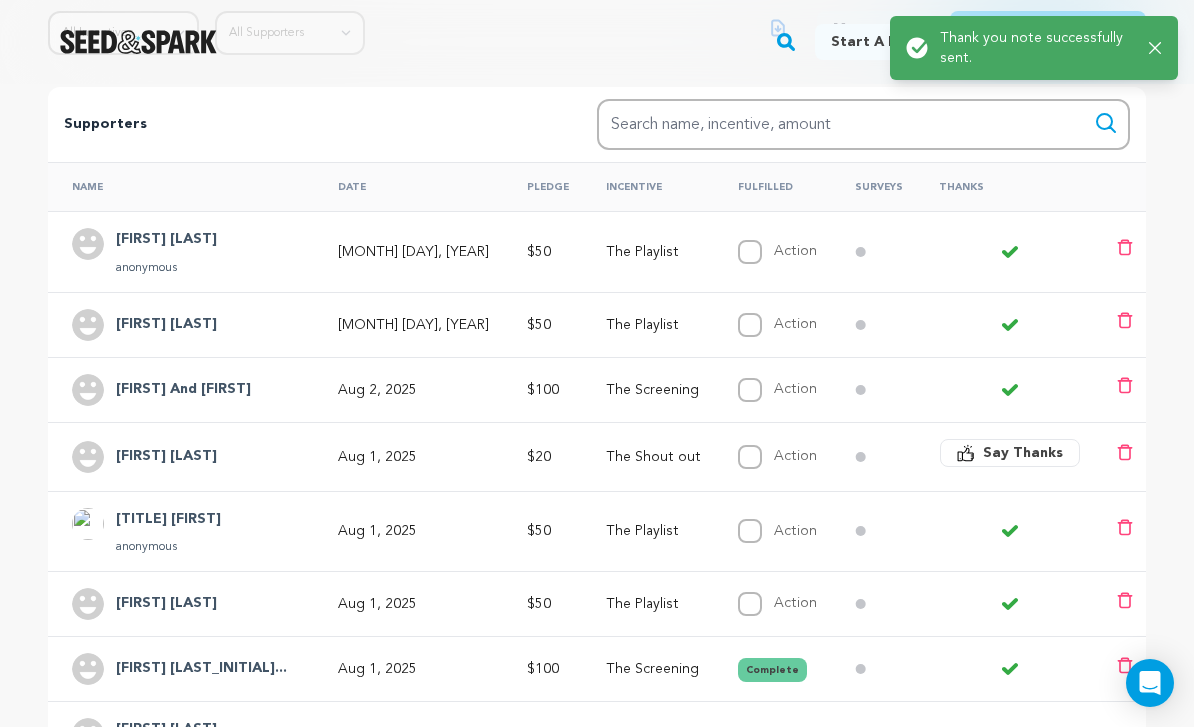 click on "Say Thanks" at bounding box center [1023, 453] 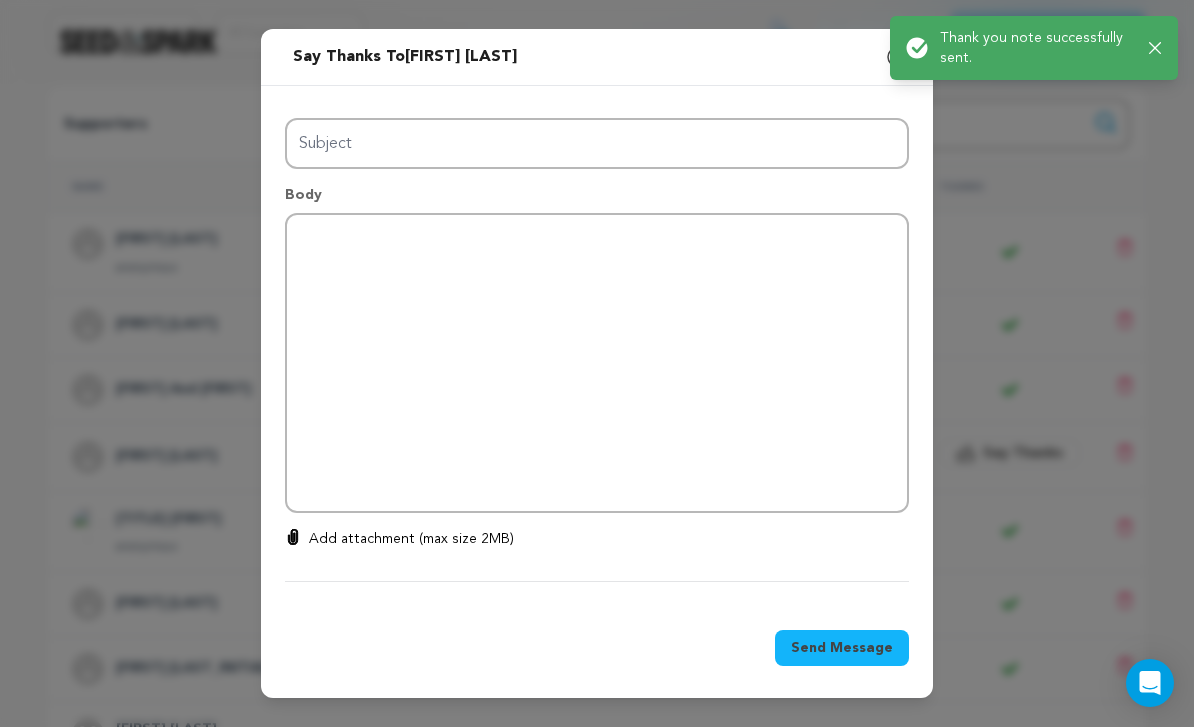 type on "Thanks for your support!" 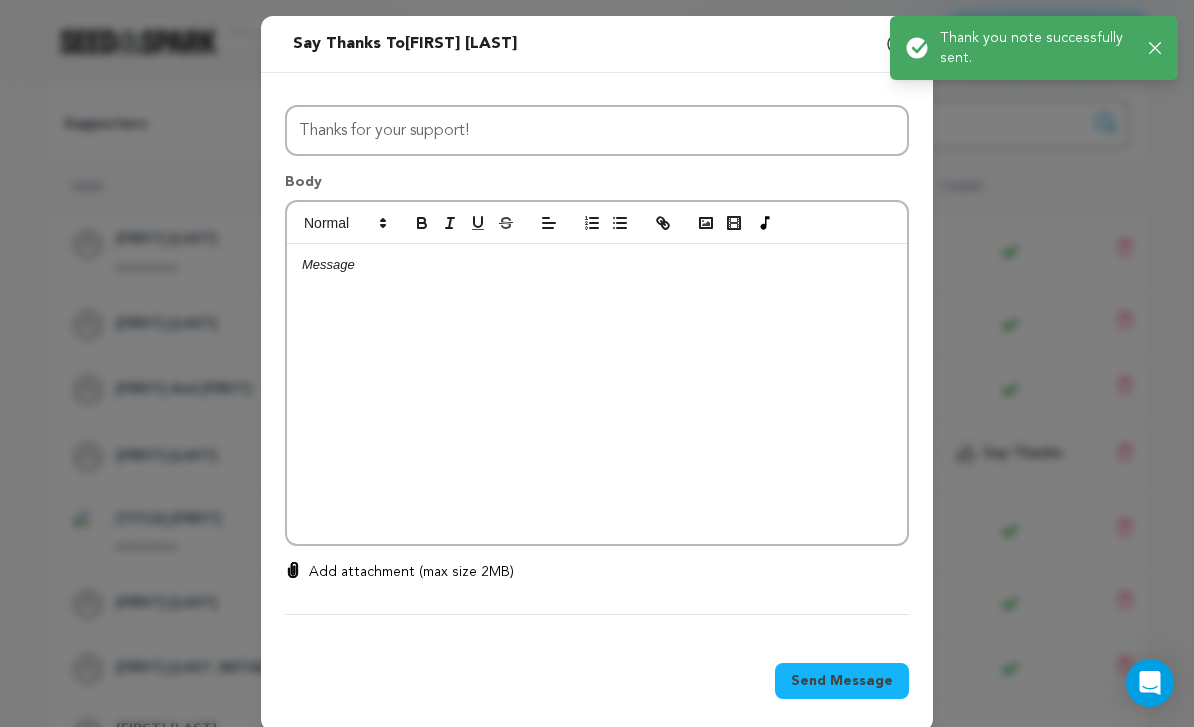 click at bounding box center (597, 394) 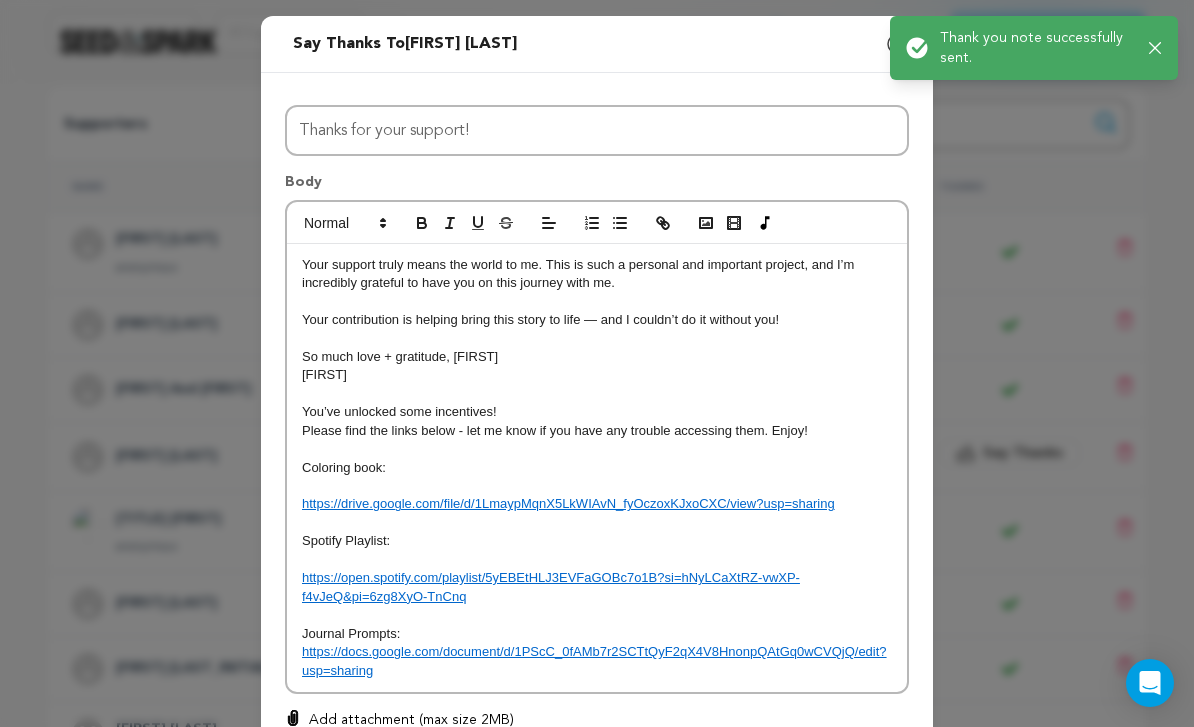 scroll, scrollTop: 19, scrollLeft: 0, axis: vertical 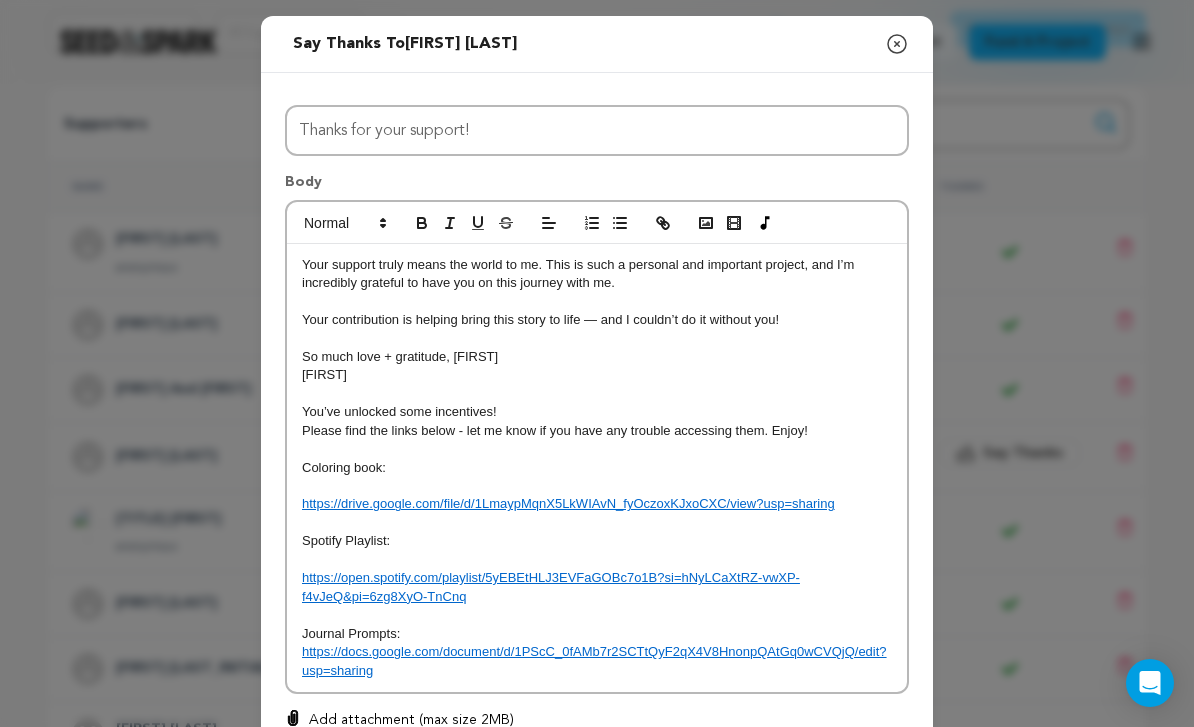 click on "You’ve unlocked some incentives!" at bounding box center (597, 412) 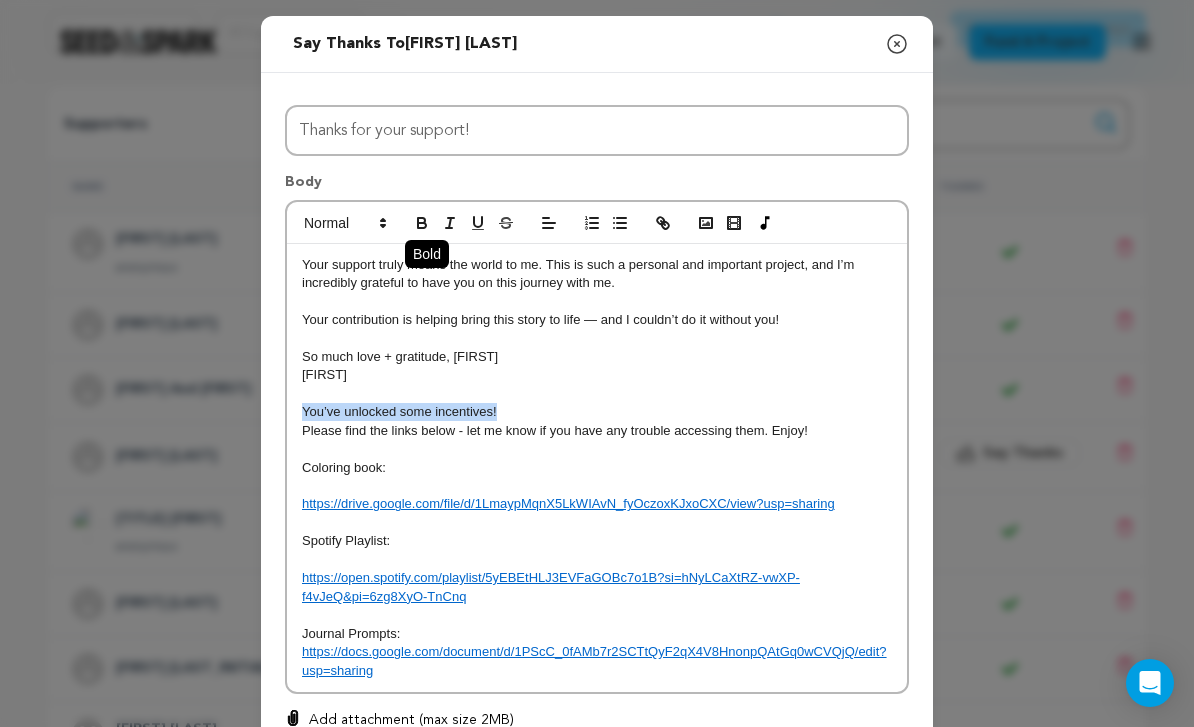 click 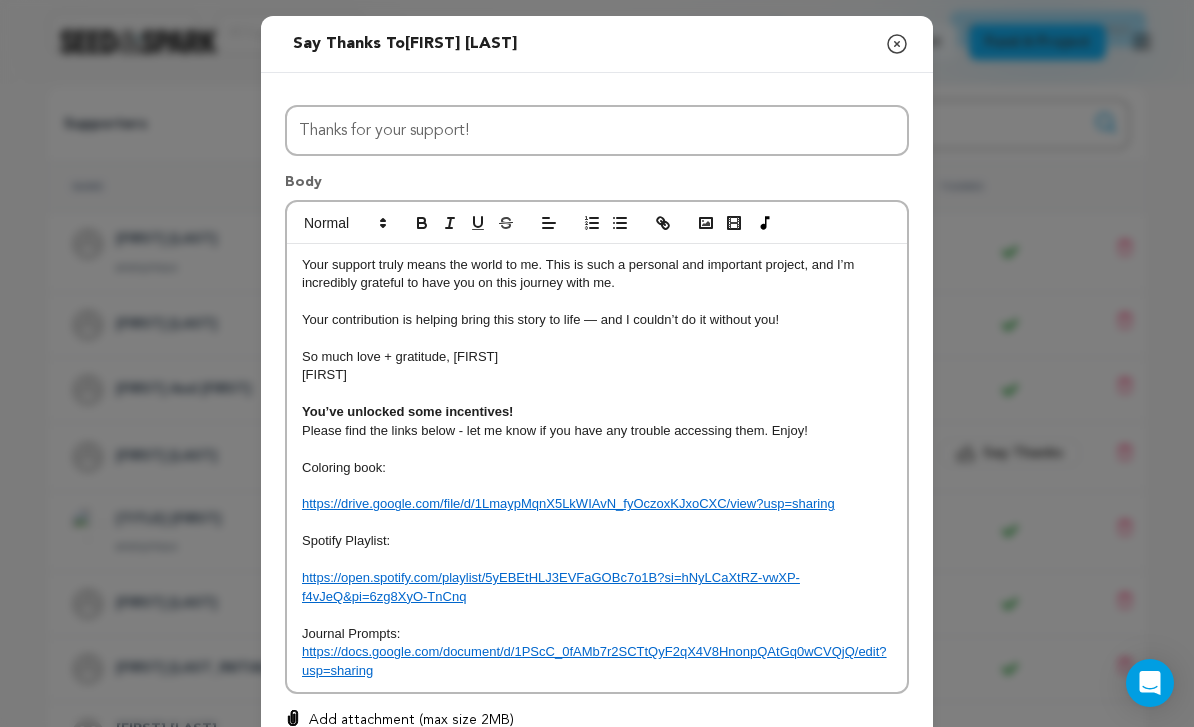 click on "So much love + gratitude, [FIRST] You’ve unlocked some incentives! Please find the links below - let me know if you have any trouble accessing them. Enjoy! Coloring book: https://drive.google.com/file/d/1LmaypMqnX5LkWIAvN_fyOczoxKJxoCXC/view?usp=sharing Spotify Playlist: https://open.spotify.com/playlist/5yEBEtHLJ3EVFaGOBc7o1B?si=hNyLCaXtRZ-vwXP-f4vJeQ&pi=6zg8XyO-TnCnq Journal Prompts: https://docs.google.com/document/d/1PScC_0fAMb7r2SCTtQyF2qX4V8HnonpQAtGq0wCVQjQ/edit?usp=sharing" at bounding box center [597, 468] 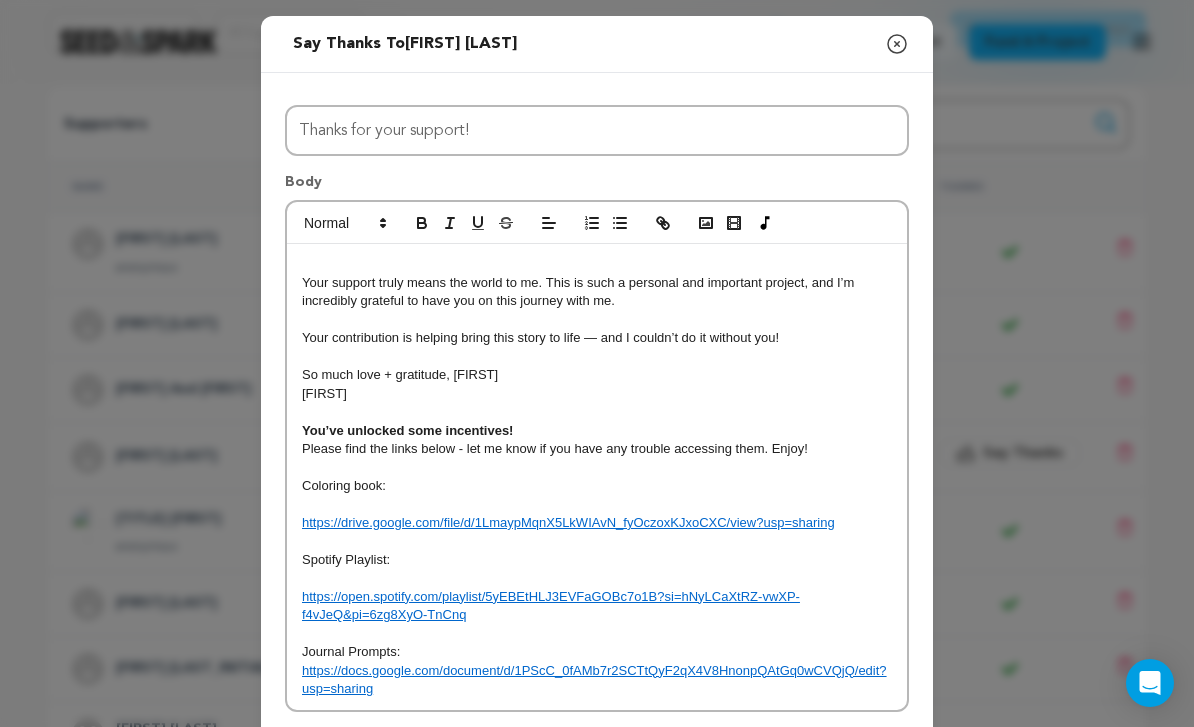 type 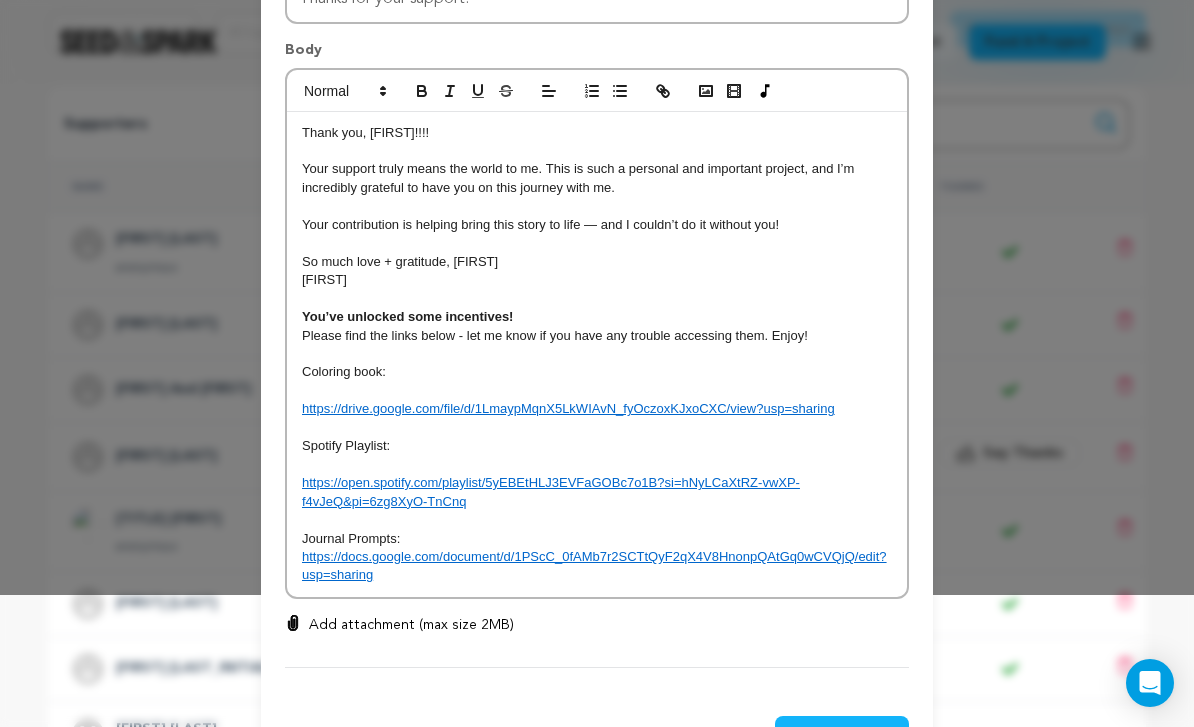 scroll, scrollTop: 131, scrollLeft: 0, axis: vertical 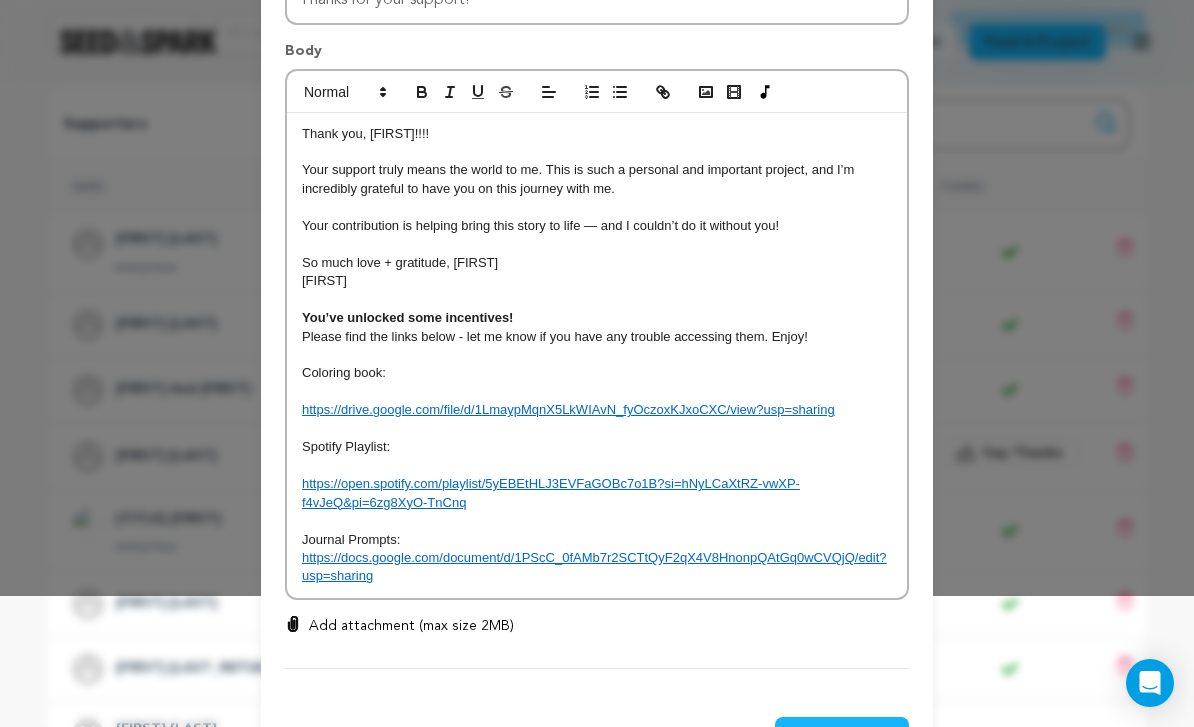 click on "Send Message" at bounding box center (842, 735) 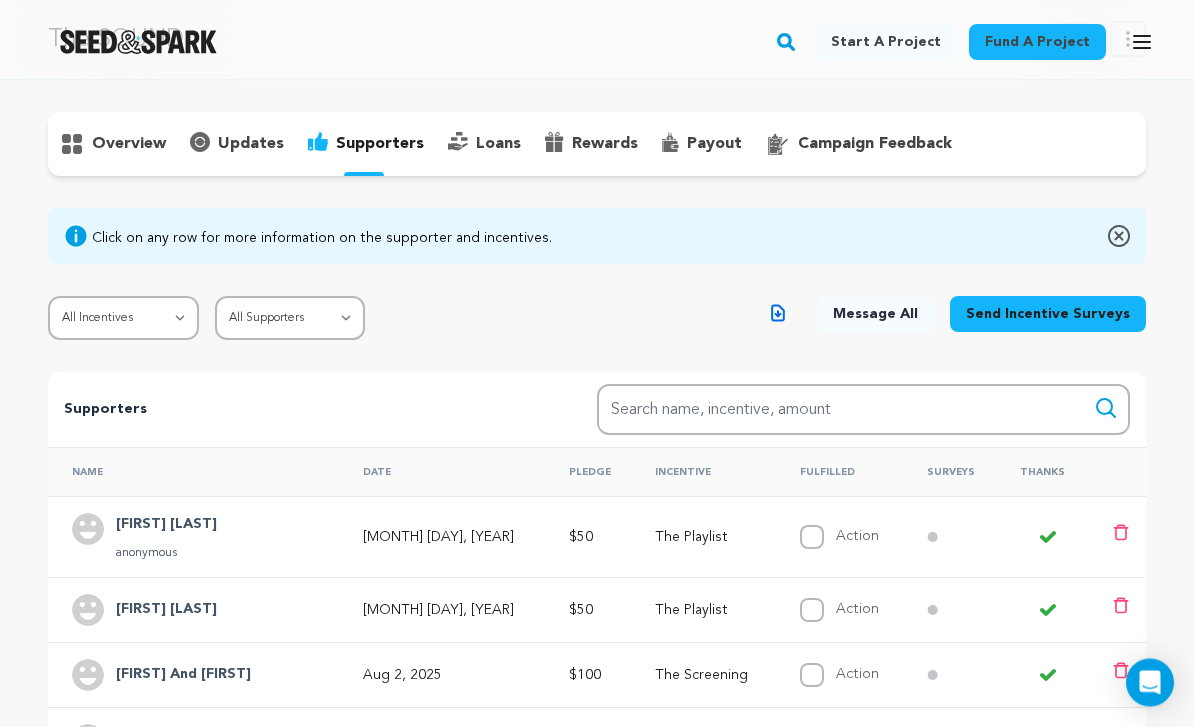 scroll, scrollTop: 0, scrollLeft: 0, axis: both 